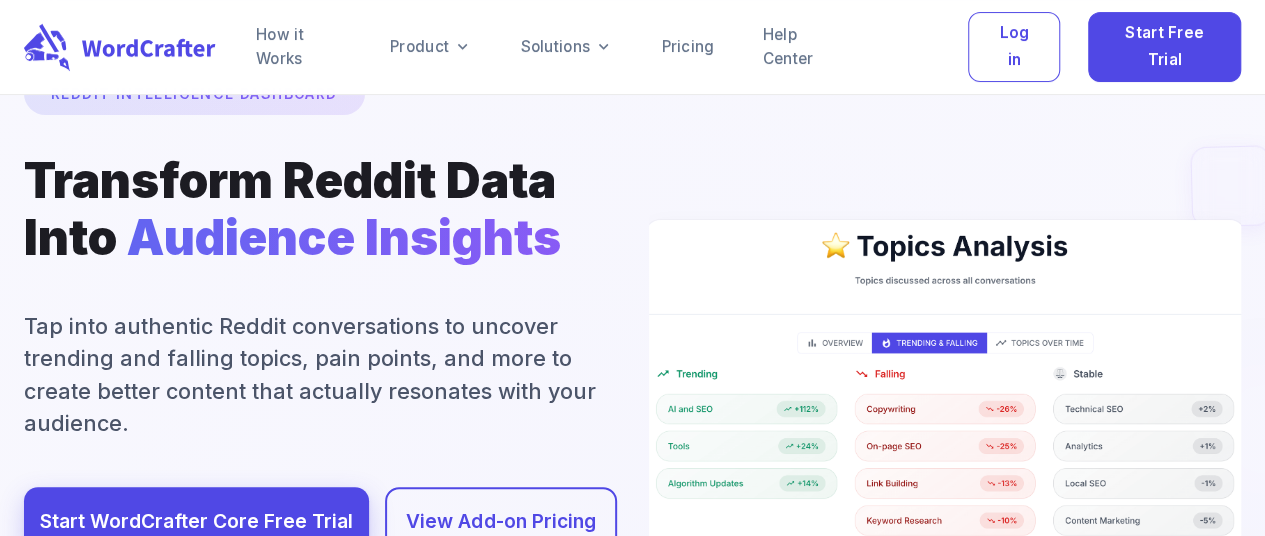 scroll, scrollTop: 0, scrollLeft: 8, axis: horizontal 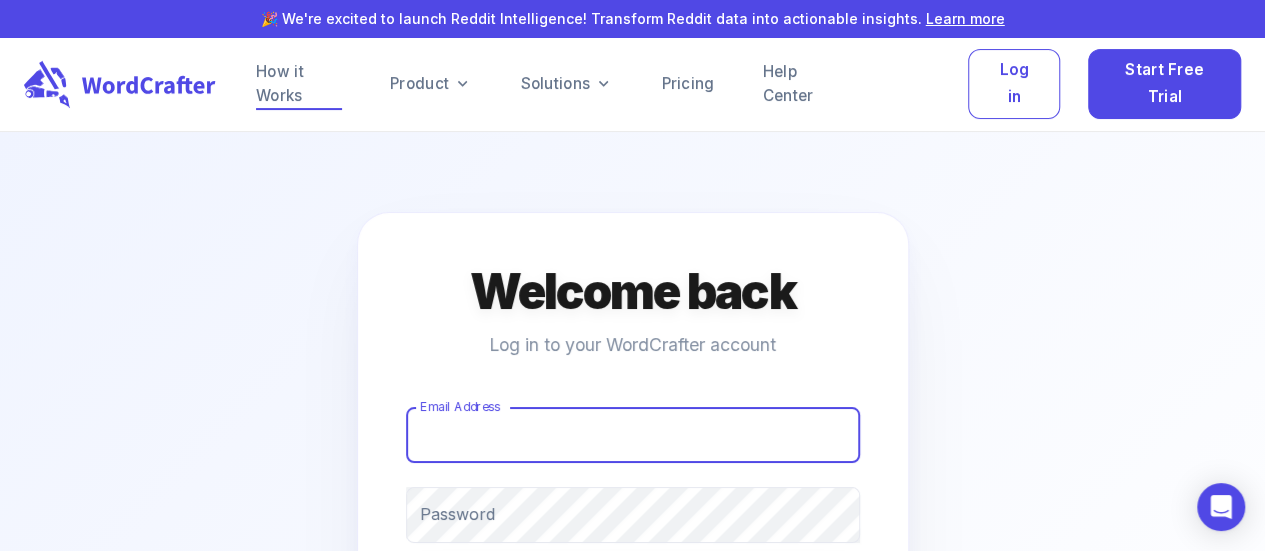 click on "How it Works" at bounding box center [299, 84] 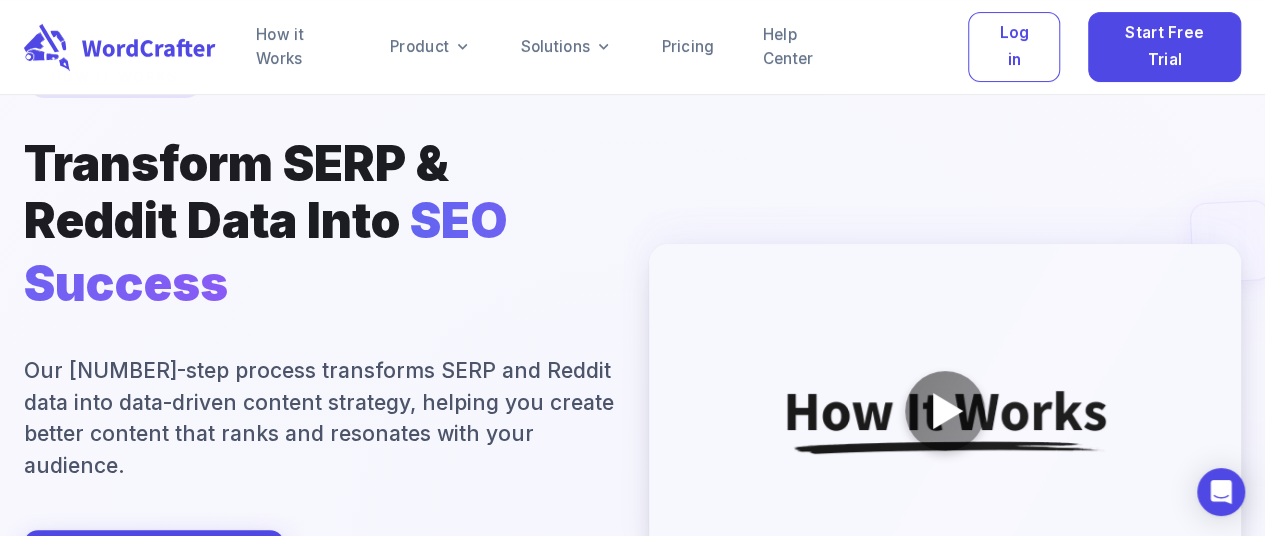 scroll, scrollTop: 253, scrollLeft: 0, axis: vertical 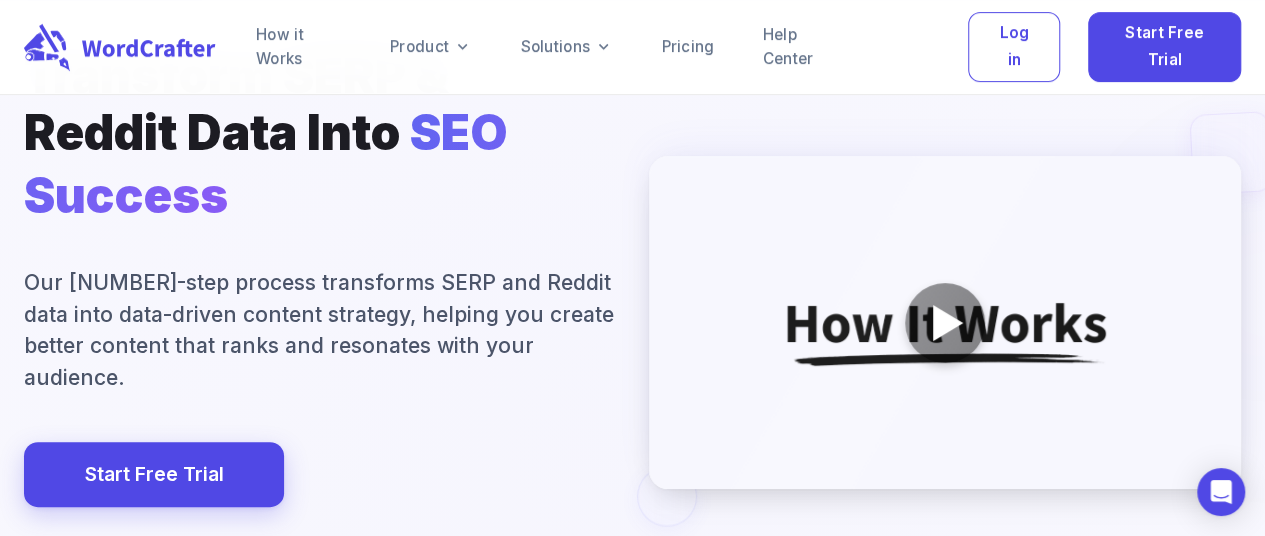 drag, startPoint x: 193, startPoint y: 300, endPoint x: 437, endPoint y: 288, distance: 244.2949 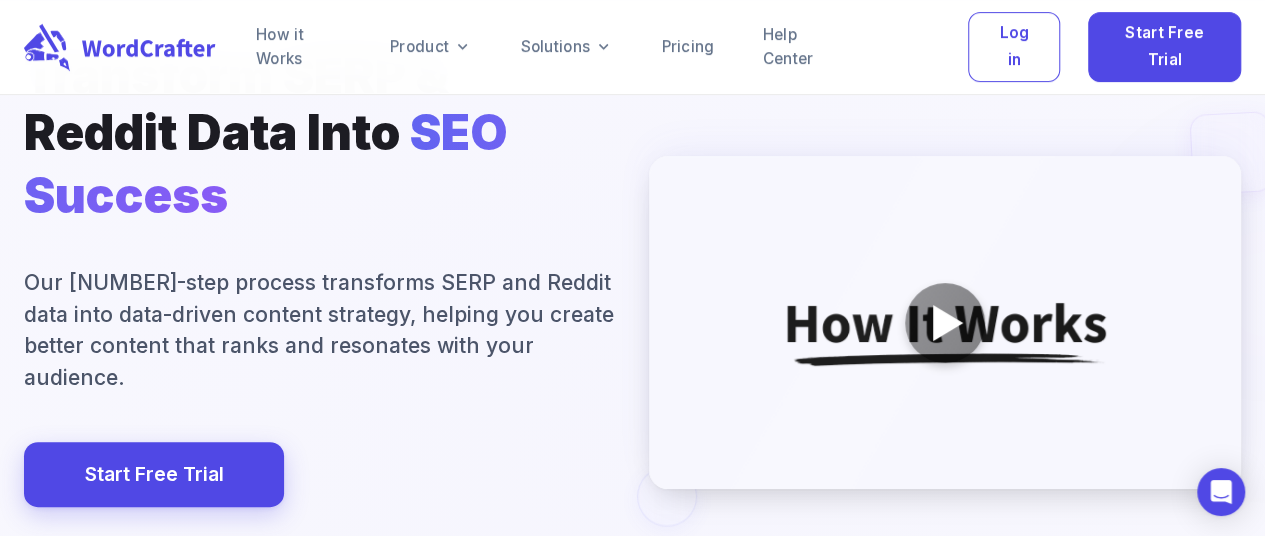 click at bounding box center [633, 456] 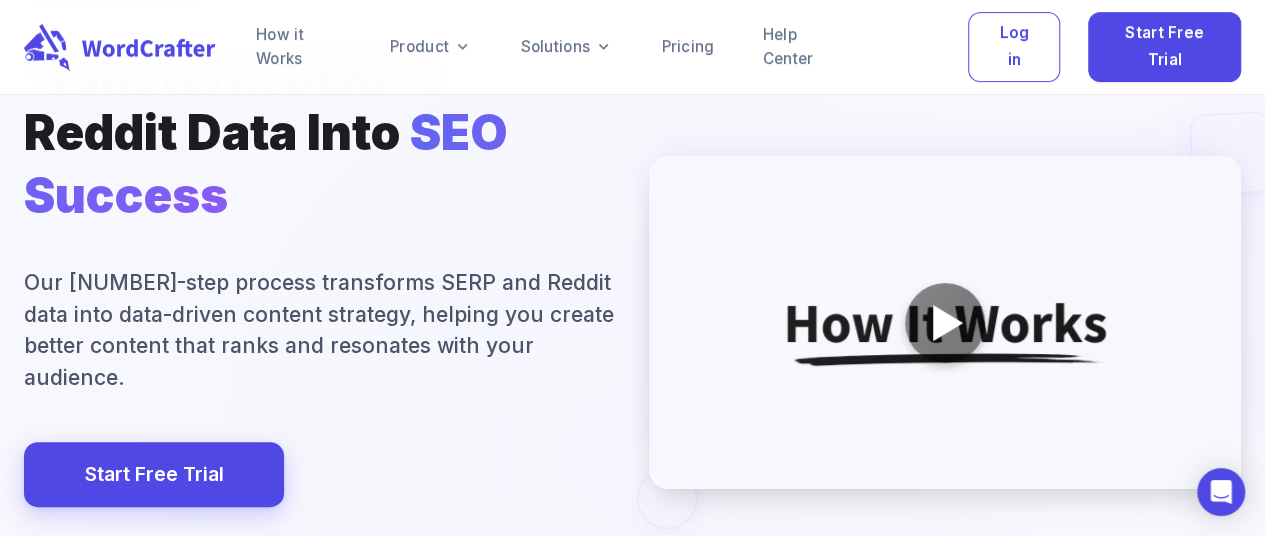 click at bounding box center (633, 456) 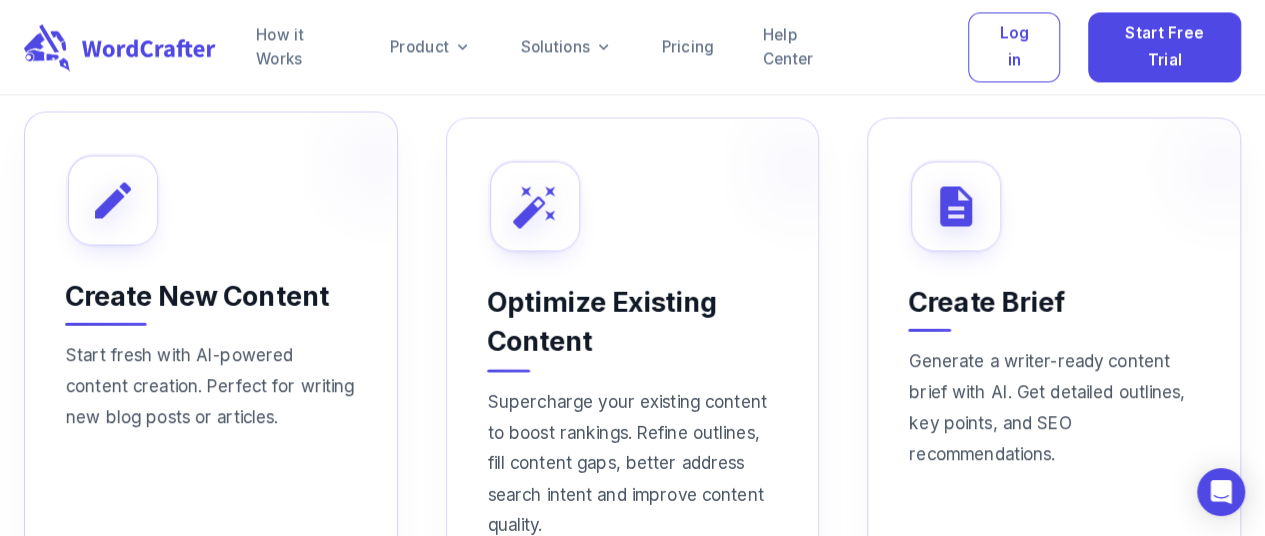 scroll, scrollTop: 1593, scrollLeft: 0, axis: vertical 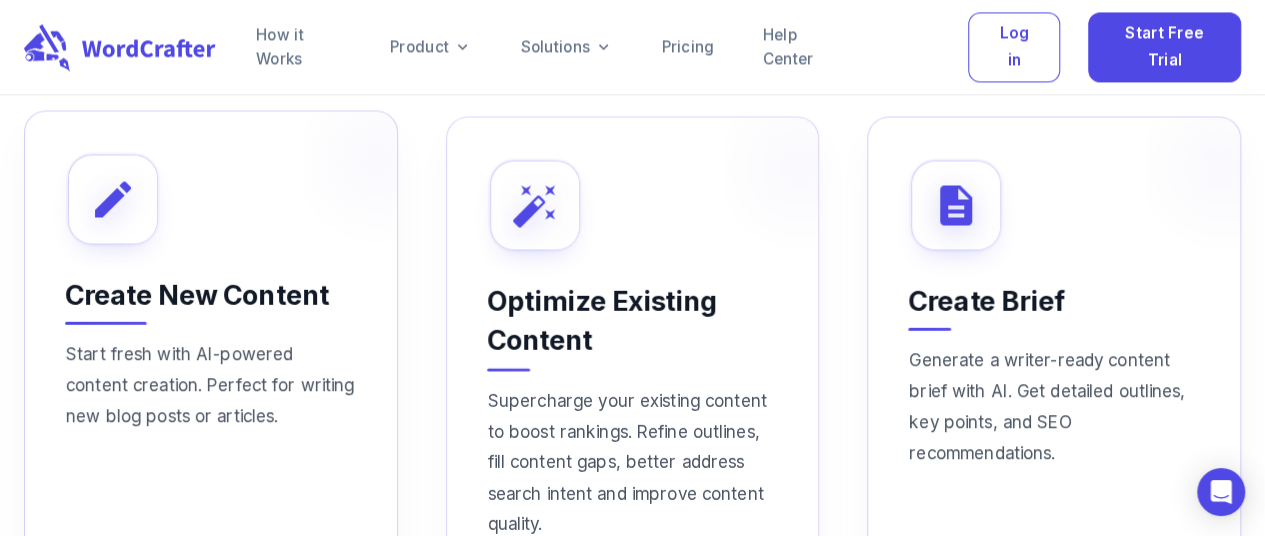 click on "Start fresh with AI-powered content creation. Perfect for writing new blog posts or articles." at bounding box center (211, 436) 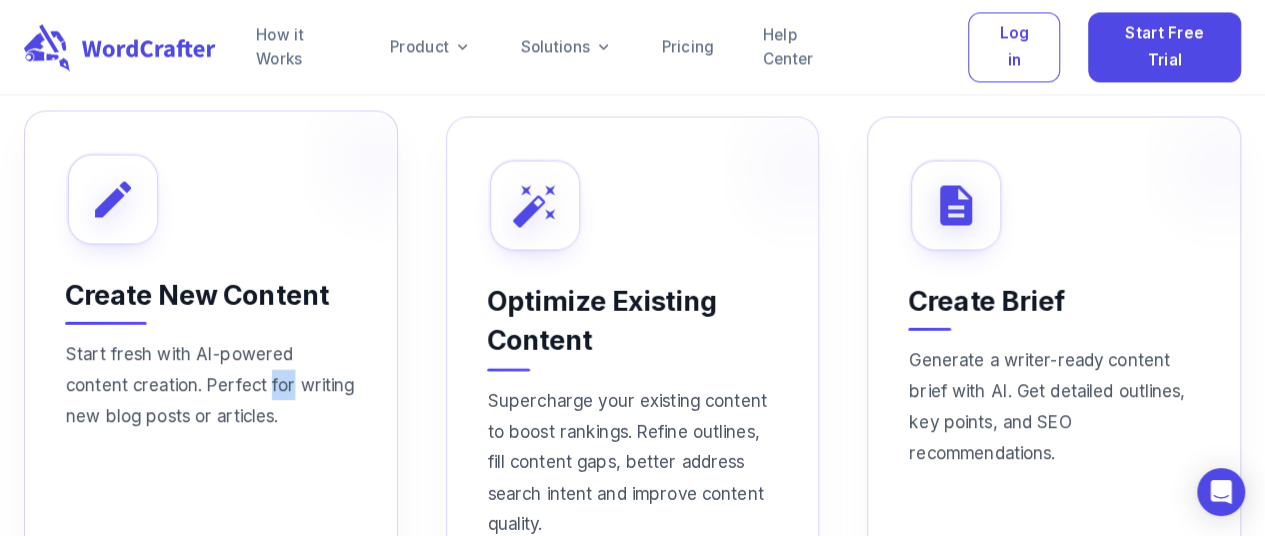 click on "Start fresh with AI-powered content creation. Perfect for writing new blog posts or articles." at bounding box center (211, 436) 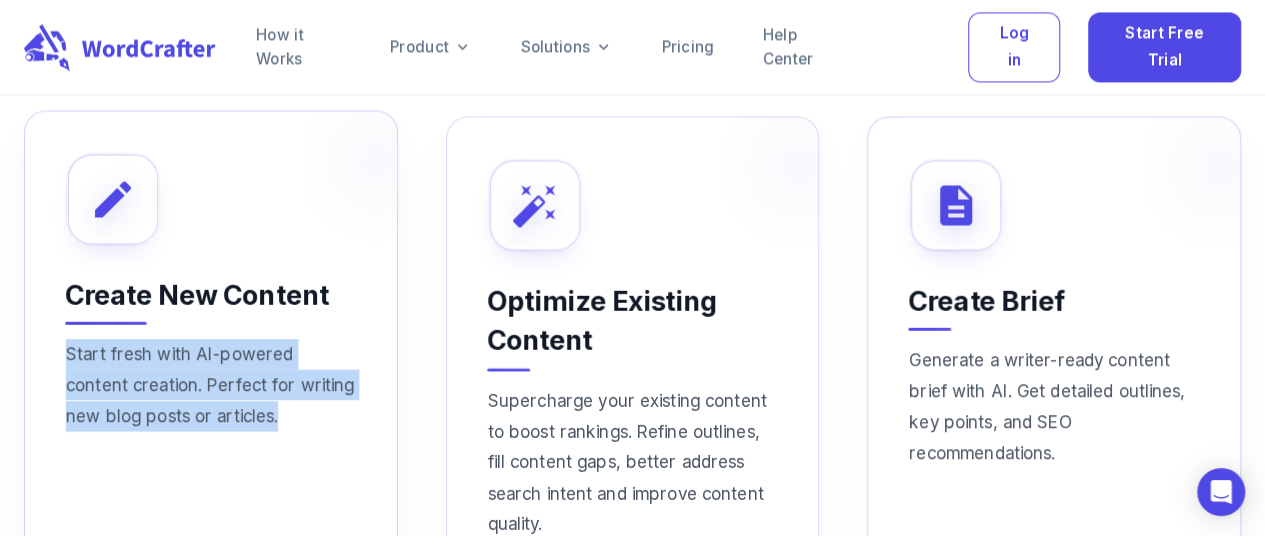 drag, startPoint x: 212, startPoint y: 345, endPoint x: 239, endPoint y: 319, distance: 37.48333 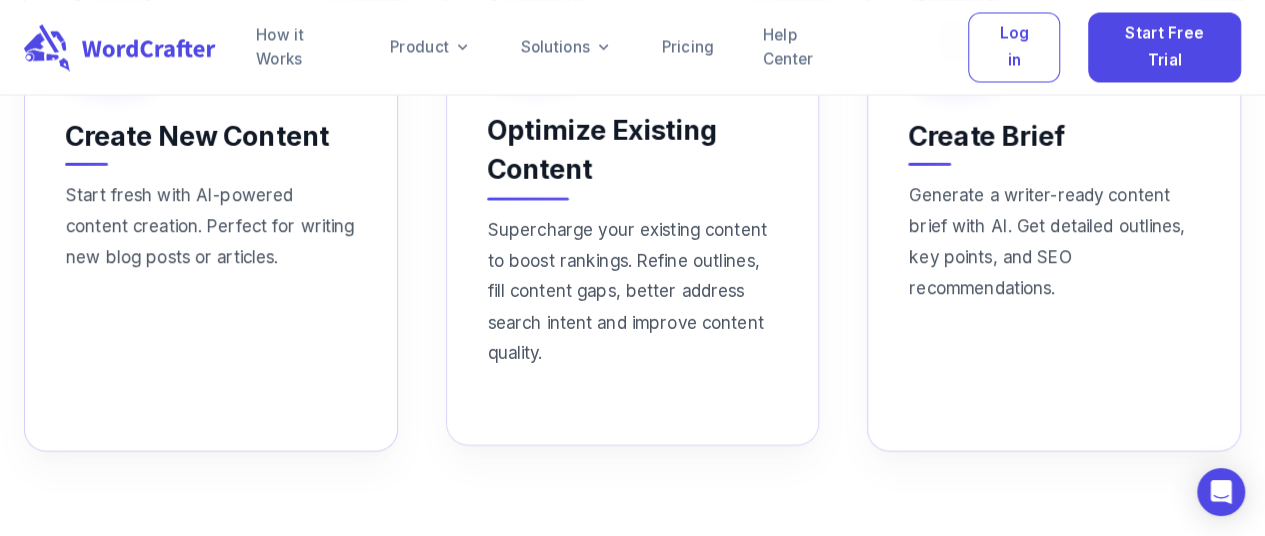 scroll, scrollTop: 1759, scrollLeft: 0, axis: vertical 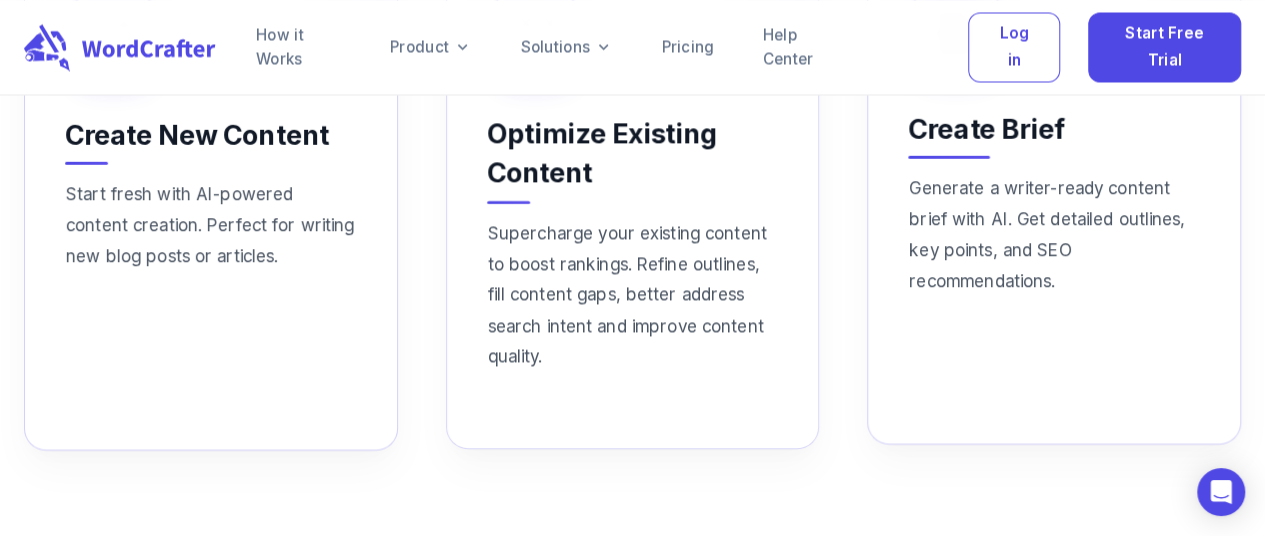 click on "Generate a writer-ready content brief with AI. Get detailed outlines, key points, and SEO recommendations." at bounding box center (1054, 270) 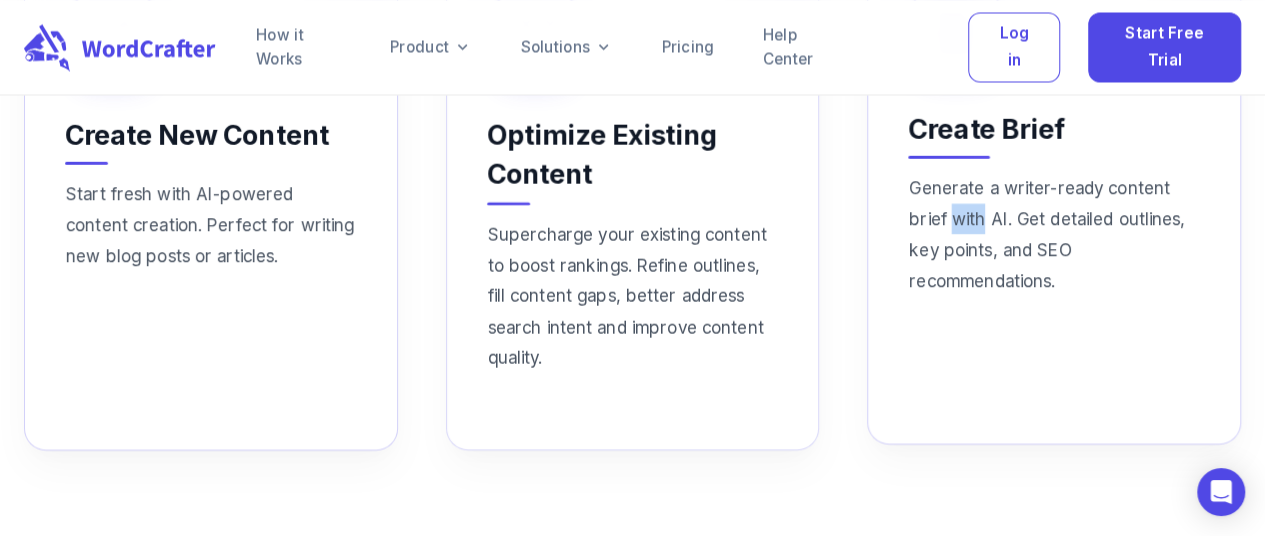 click on "Generate a writer-ready content brief with AI. Get detailed outlines, key points, and SEO recommendations." at bounding box center (1054, 270) 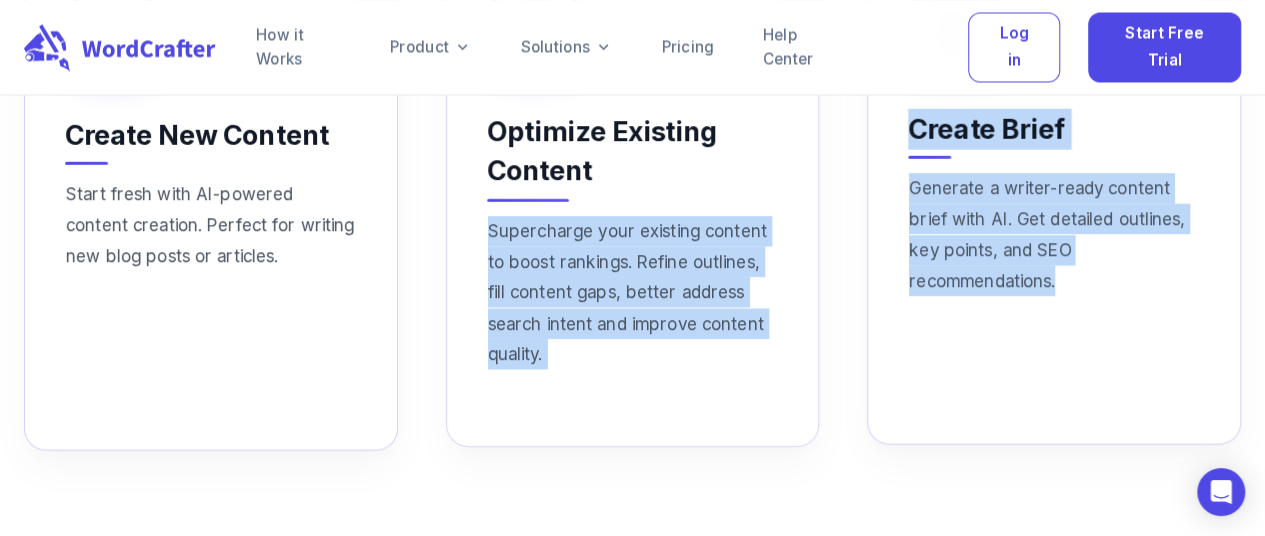 drag, startPoint x: 975, startPoint y: 183, endPoint x: 702, endPoint y: 210, distance: 274.3319 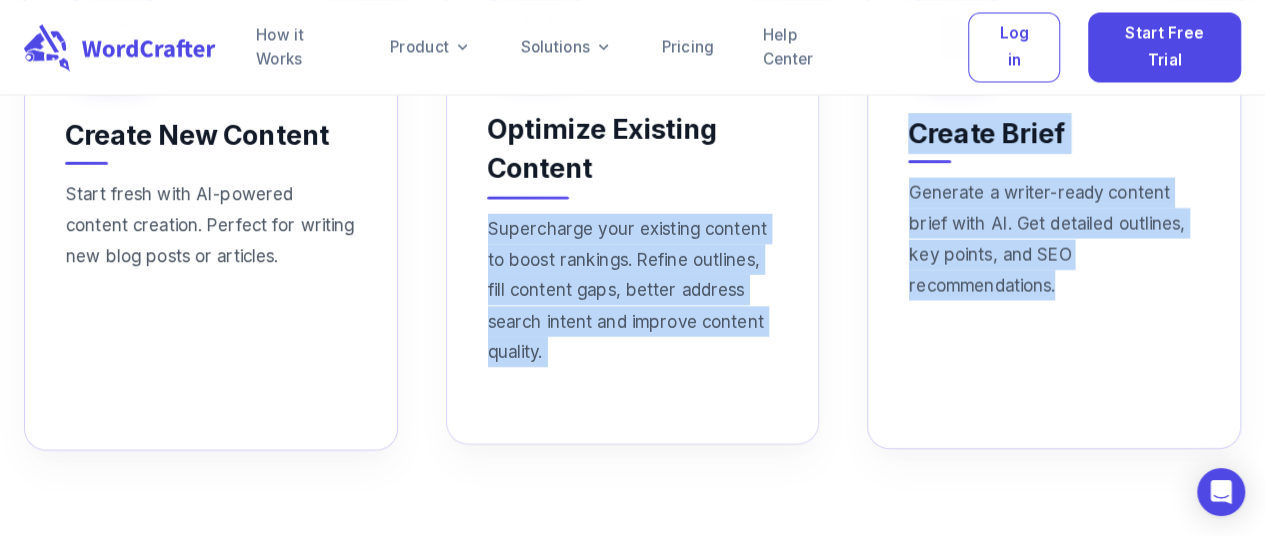 click on "Supercharge your existing content to boost rankings. Refine outlines, fill content gaps, better address search intent and improve content quality." at bounding box center [632, 289] 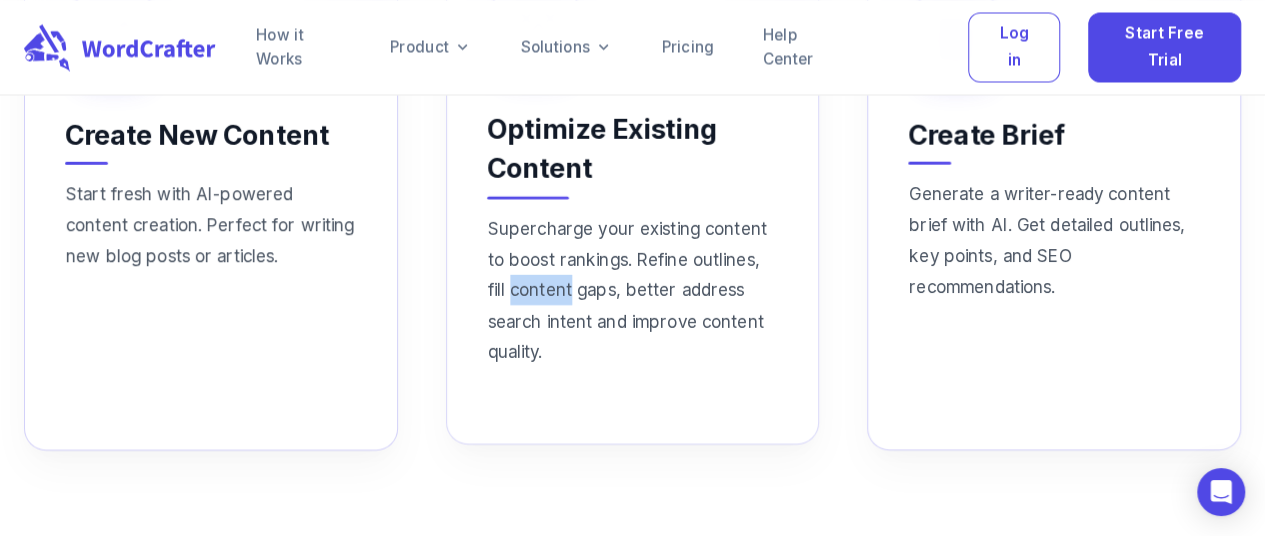 click on "Supercharge your existing content to boost rankings. Refine outlines, fill content gaps, better address search intent and improve content quality." at bounding box center [632, 289] 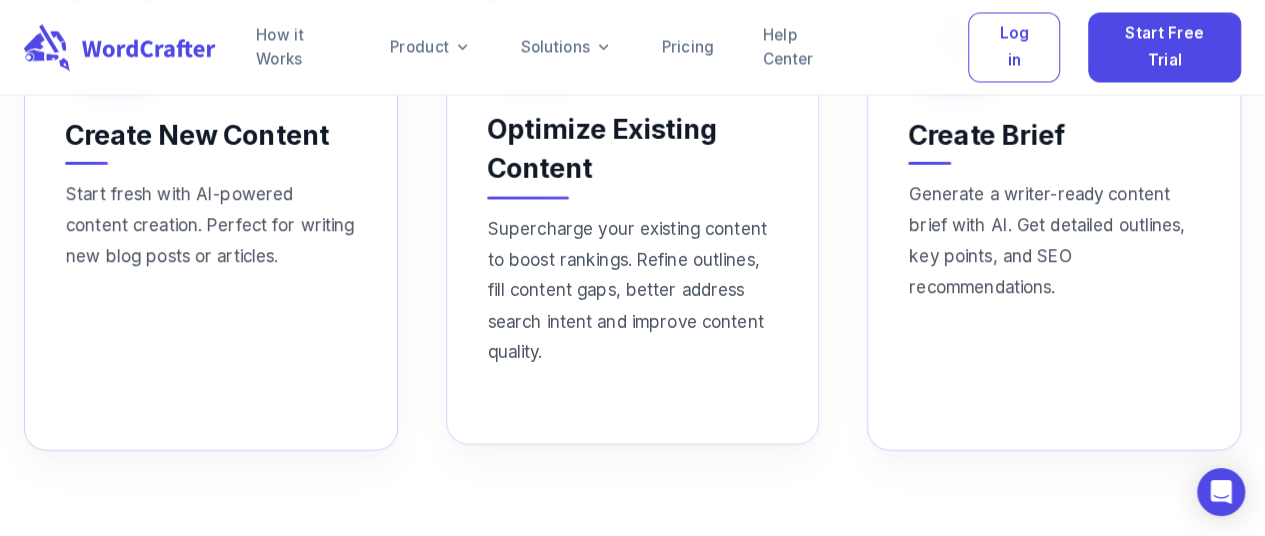 click on "Optimize Existing Content Supercharge your existing content to boost rankings. Refine outlines, fill content gaps, better address search intent and improve content quality." at bounding box center (633, 194) 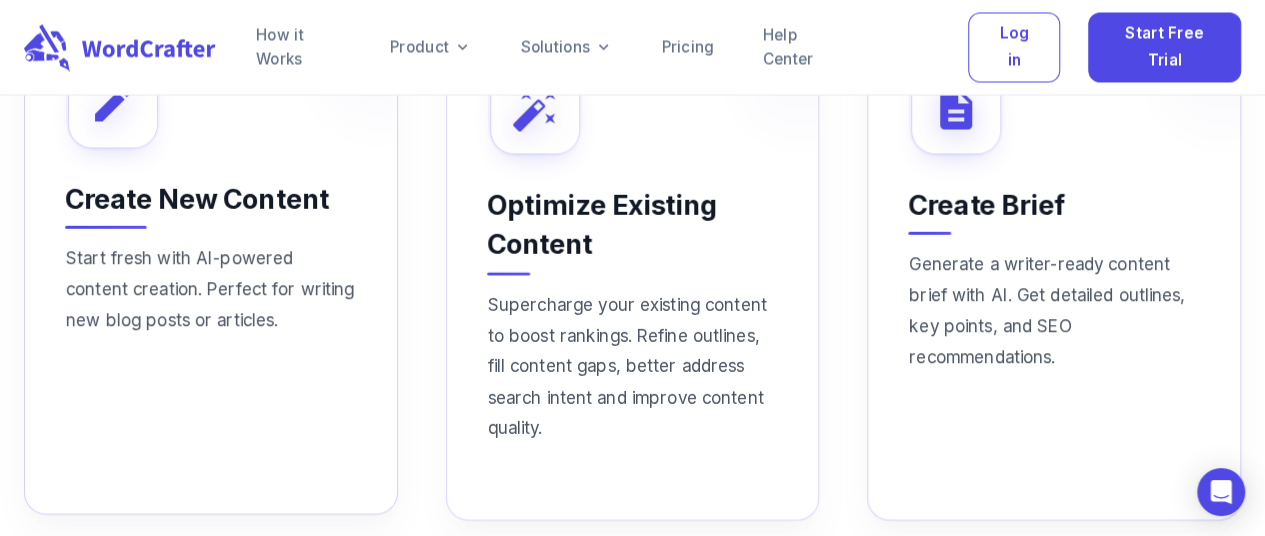 scroll, scrollTop: 1687, scrollLeft: 8, axis: both 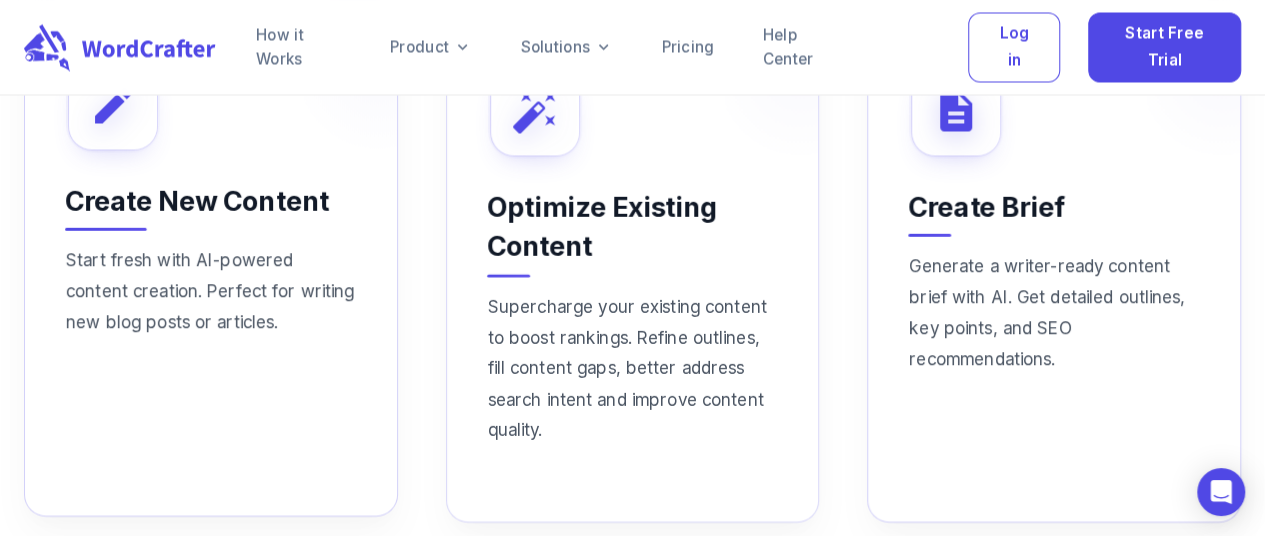 click on "Start fresh with AI-powered content creation. Perfect for writing new blog posts or articles." at bounding box center (211, 342) 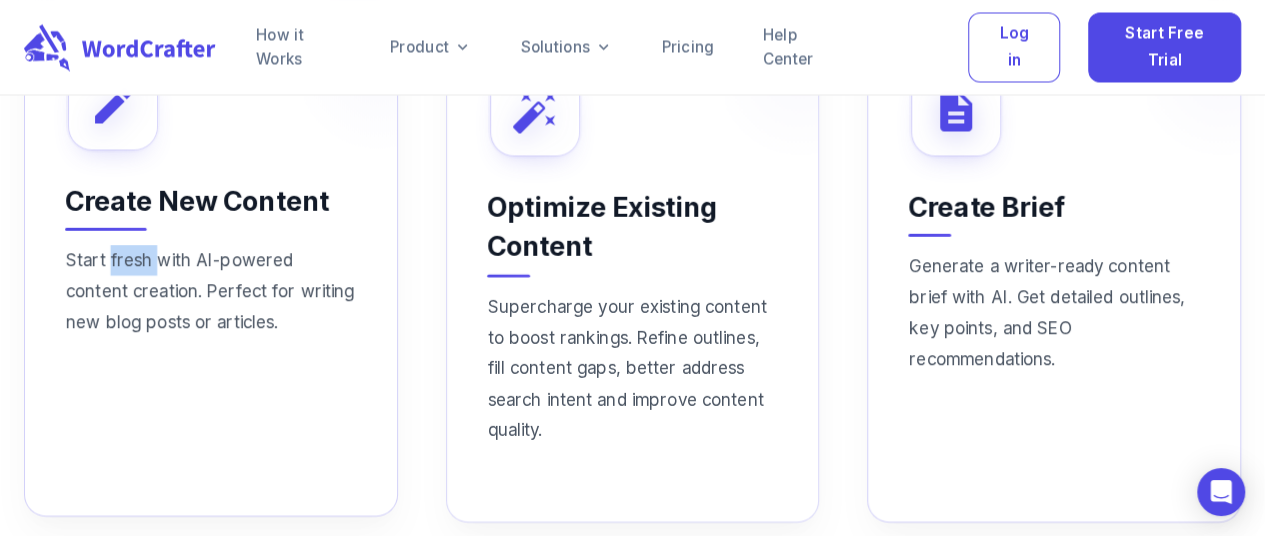 click on "Start fresh with AI-powered content creation. Perfect for writing new blog posts or articles." at bounding box center (211, 342) 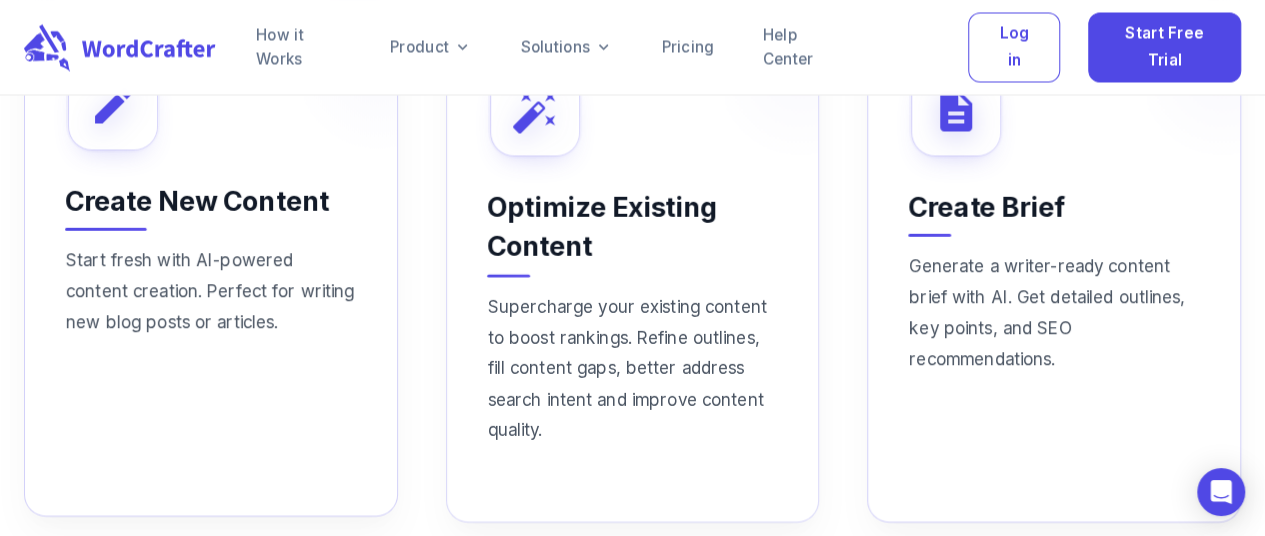 click on "Start fresh with AI-powered content creation. Perfect for writing new blog posts or articles." at bounding box center [211, 342] 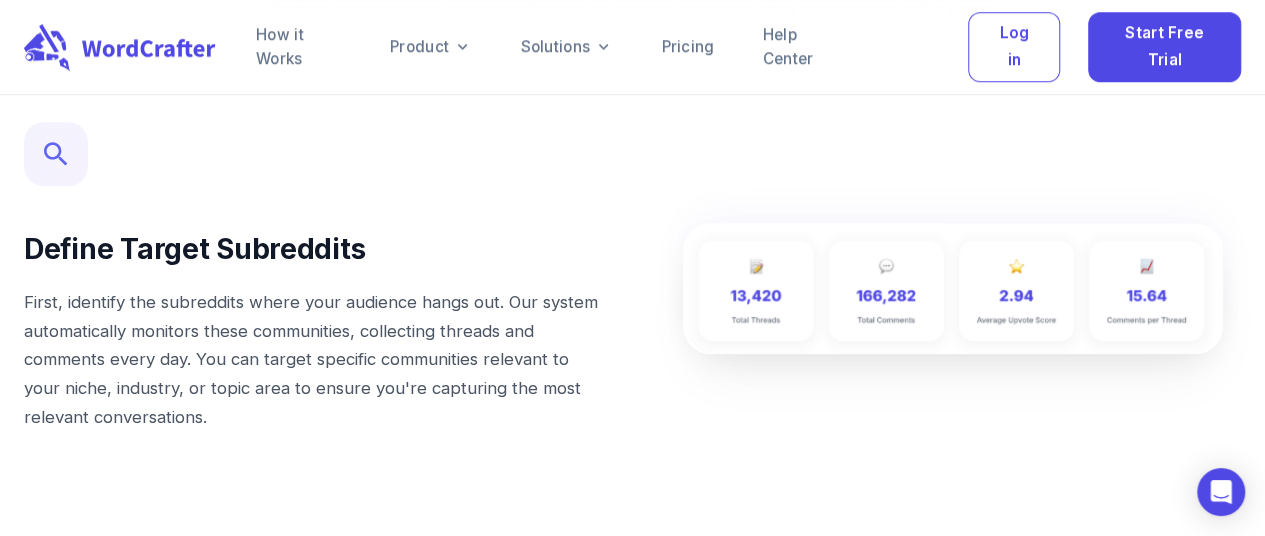 scroll, scrollTop: 4643, scrollLeft: 0, axis: vertical 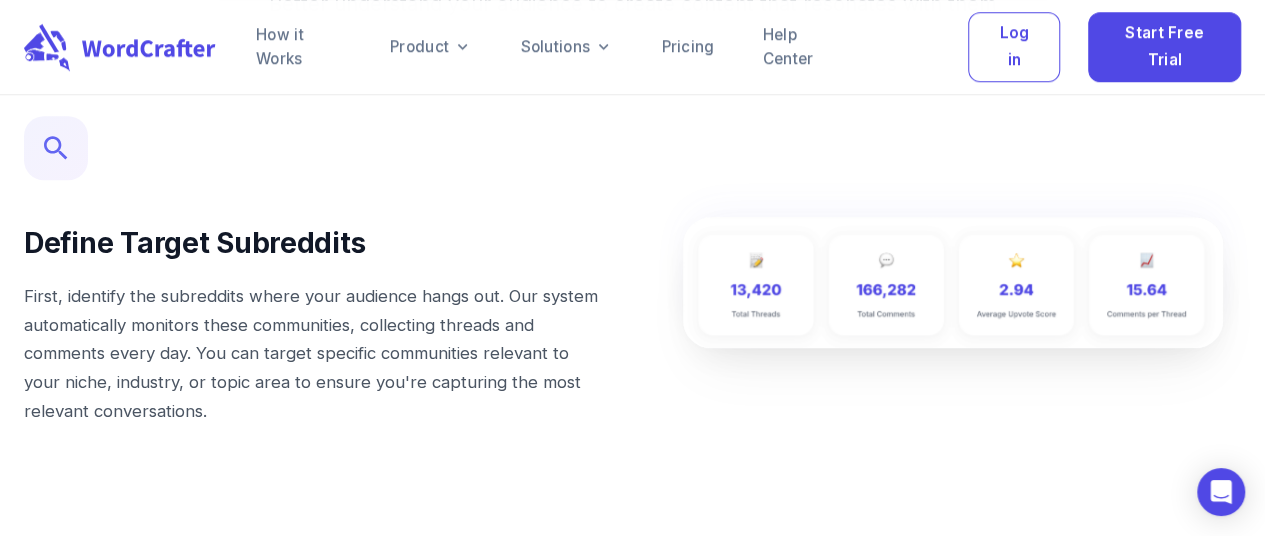 click on "Define Target Subreddits" at bounding box center (312, 243) 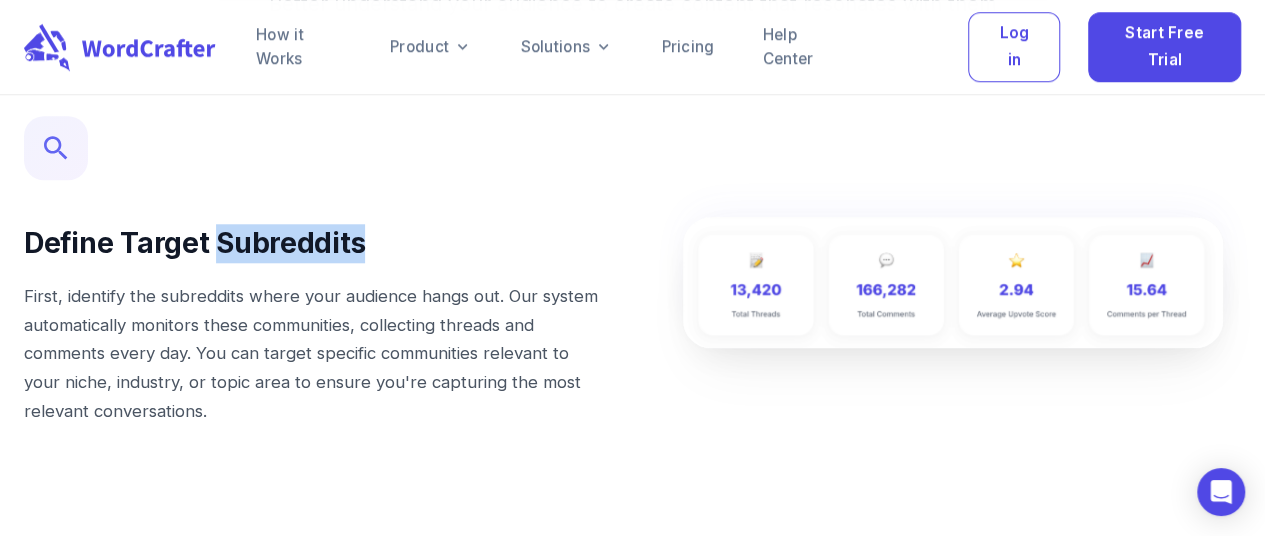 click on "Define Target Subreddits" at bounding box center [312, 243] 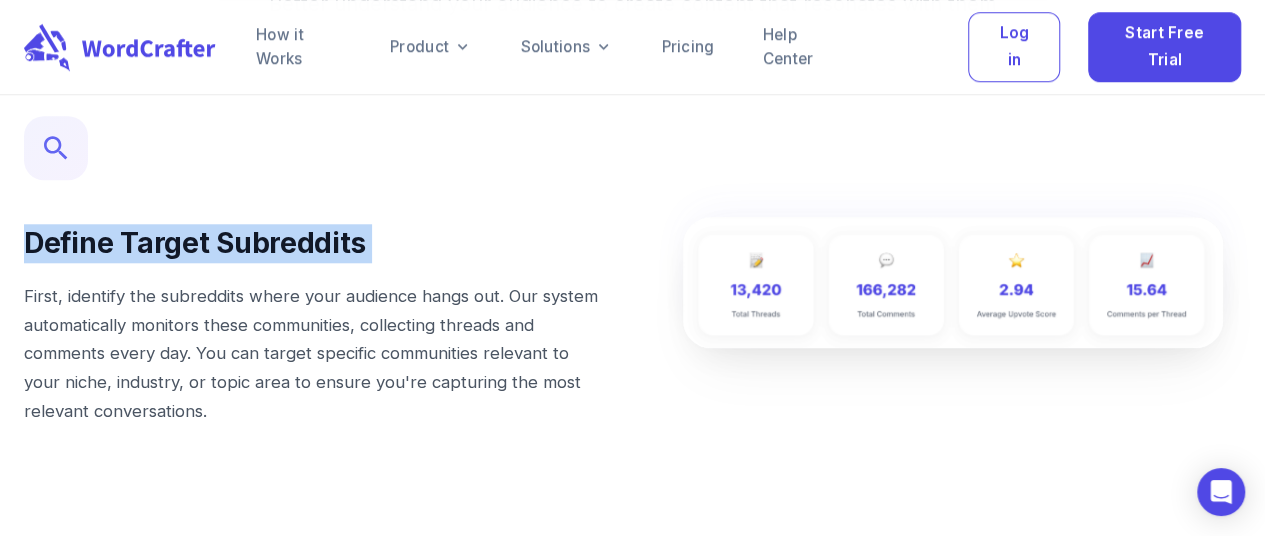 click on "Define Target Subreddits" at bounding box center (312, 243) 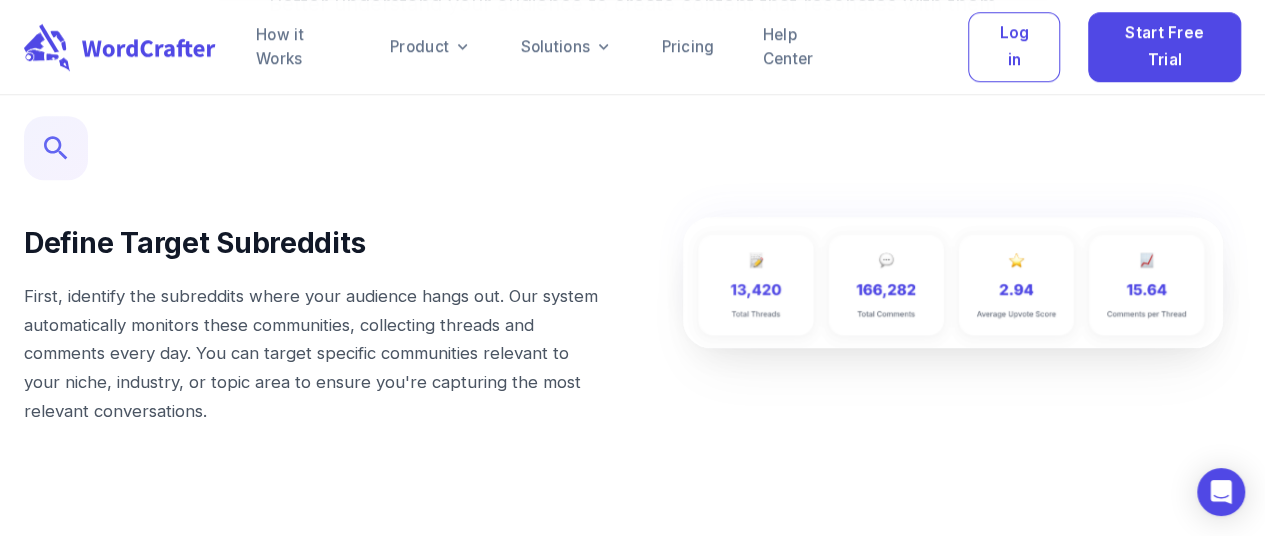 click on "Define Target Subreddits First, identify the subreddits where your audience hangs out. Our system automatically monitors these communities, collecting threads and comments every day. You can target specific communities relevant to your niche, industry, or topic area to ensure you're capturing the most relevant conversations. AI Analyzes Conversations Our AI automatically processes Reddit conversations to extract meaningful insights. We analyze sentiment, identify trending topics, detect competitor mentions, and understand what your audience really cares about. This happens continuously in the background, so you always have up-to-date intelligence. Discover Trends, Topics And More Understand exactly what your audience is talking about, see trending and falling topics, track competitor mentions and sentiment, and identify emerging opportunities before your competitors catch on, and more. Topics Overview Trending & Falling Topics Topics Over Time Tools Mentioned Overview Trending & Falling Tools Topics Over Time Keyword Analysis" at bounding box center [632, 1047] 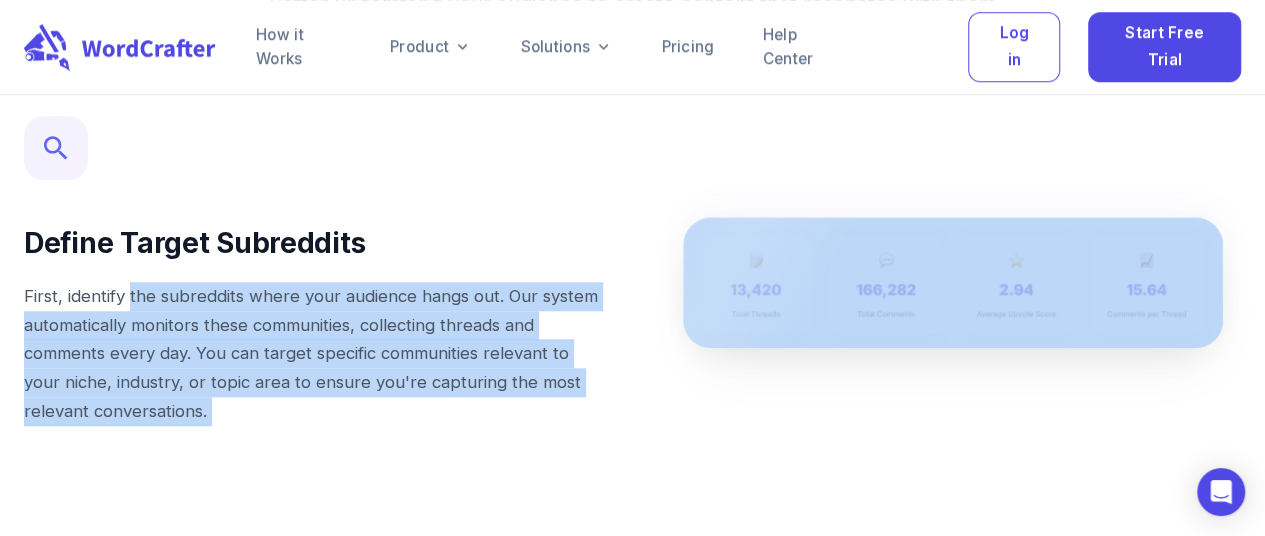 drag, startPoint x: 114, startPoint y: 433, endPoint x: 139, endPoint y: 273, distance: 161.94135 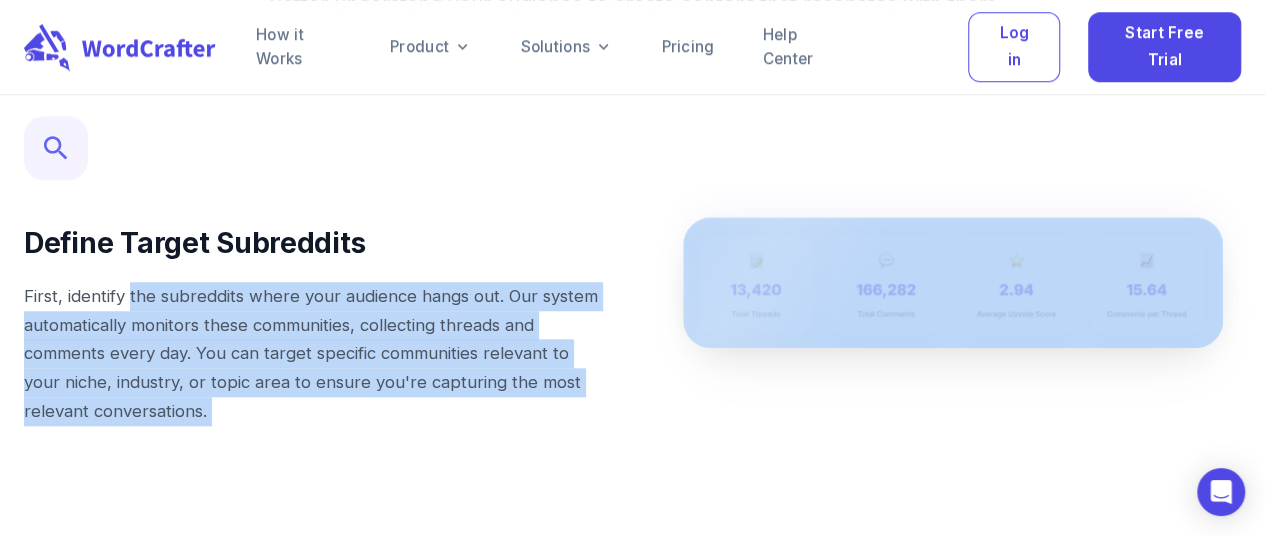 click on "First, identify the subreddits where your audience hangs out. Our system automatically monitors these communities, collecting threads and comments every day. You can target specific communities relevant to your niche, industry, or topic area to ensure you're capturing the most relevant conversations." at bounding box center (312, 353) 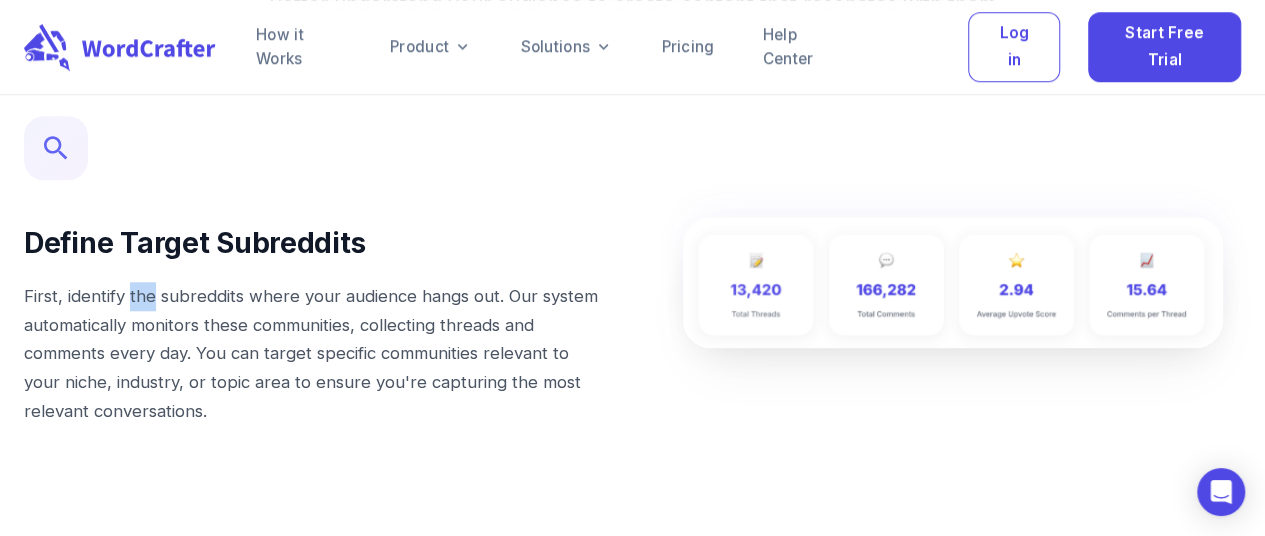 click on "First, identify the subreddits where your audience hangs out. Our system automatically monitors these communities, collecting threads and comments every day. You can target specific communities relevant to your niche, industry, or topic area to ensure you're capturing the most relevant conversations." at bounding box center [312, 353] 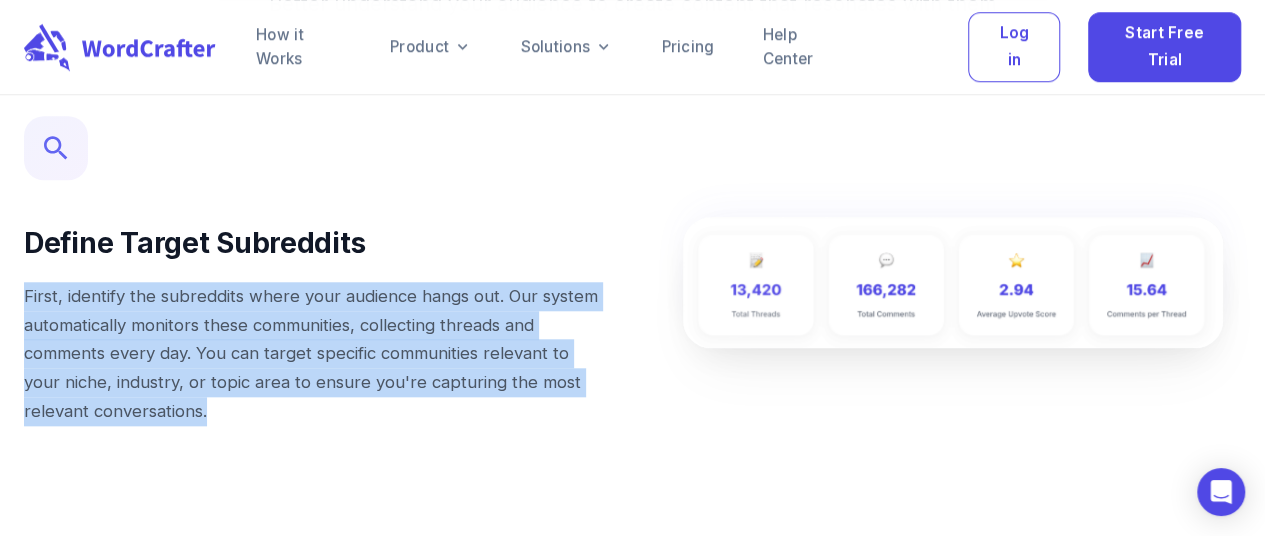 click on "First, identify the subreddits where your audience hangs out. Our system automatically monitors these communities, collecting threads and comments every day. You can target specific communities relevant to your niche, industry, or topic area to ensure you're capturing the most relevant conversations." at bounding box center [312, 353] 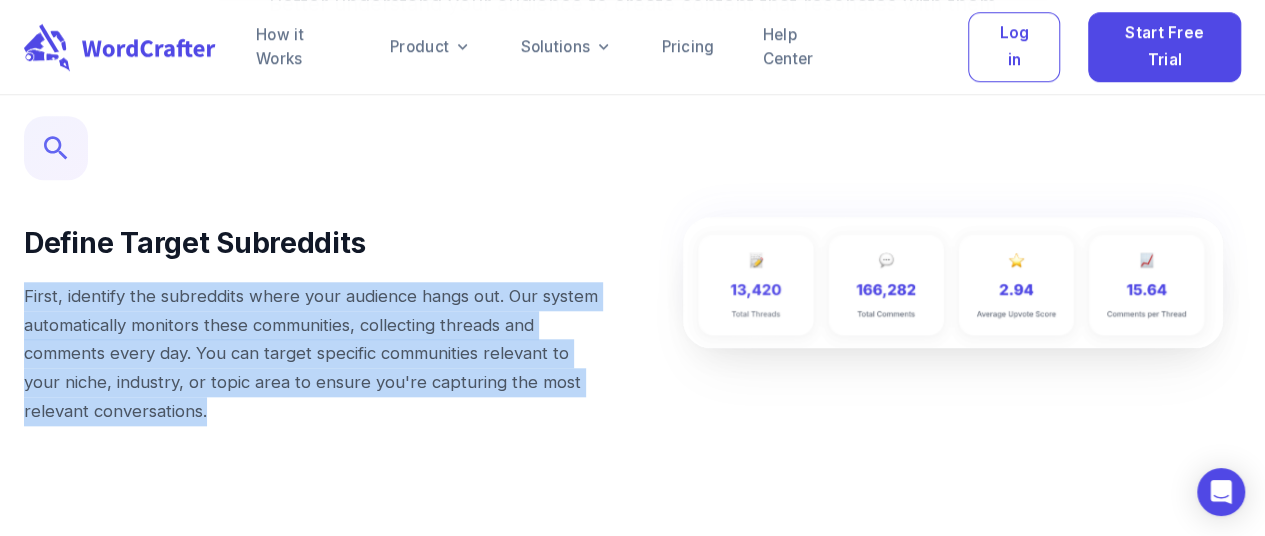 click on "First, identify the subreddits where your audience hangs out. Our system automatically monitors these communities, collecting threads and comments every day. You can target specific communities relevant to your niche, industry, or topic area to ensure you're capturing the most relevant conversations." at bounding box center [312, 353] 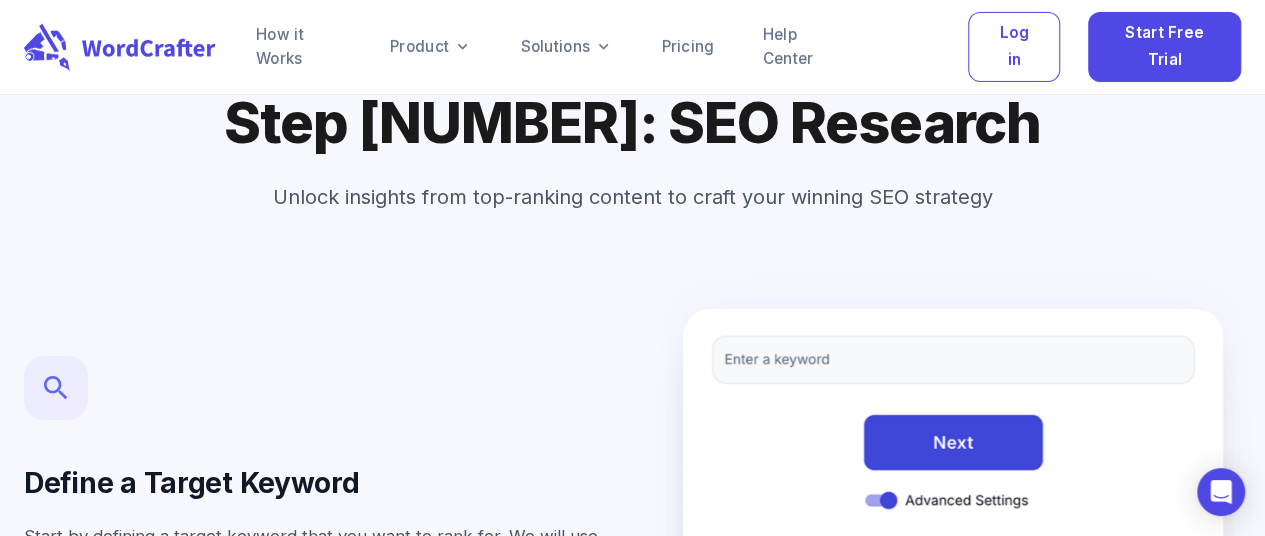 scroll, scrollTop: 7202, scrollLeft: 8, axis: both 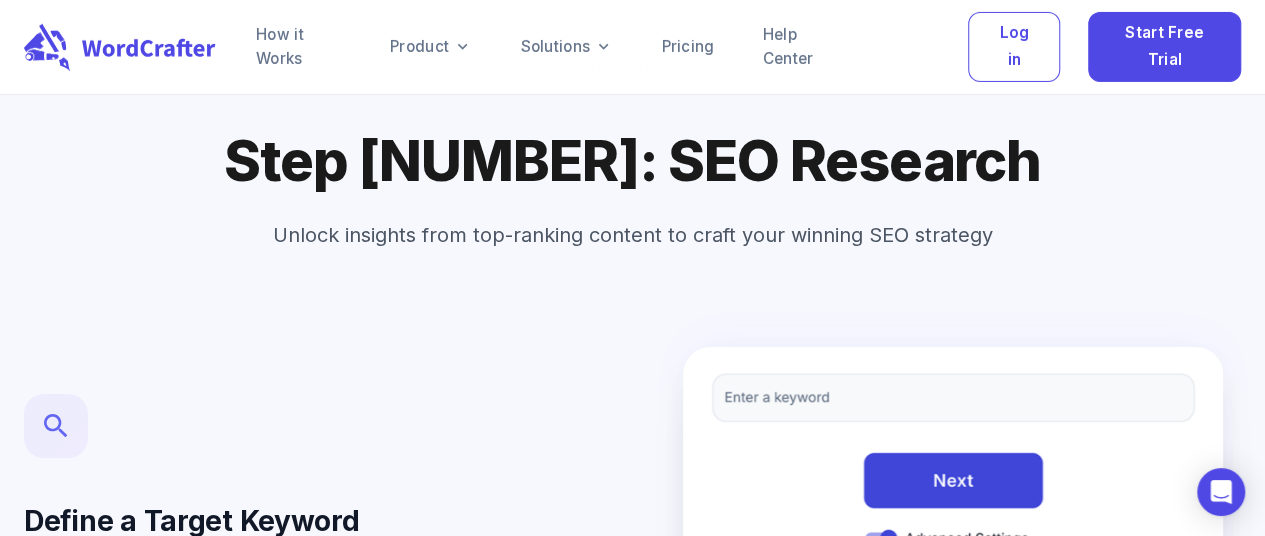 click on "Unlock insights from top-ranking content to craft your winning SEO strategy" at bounding box center (633, 235) 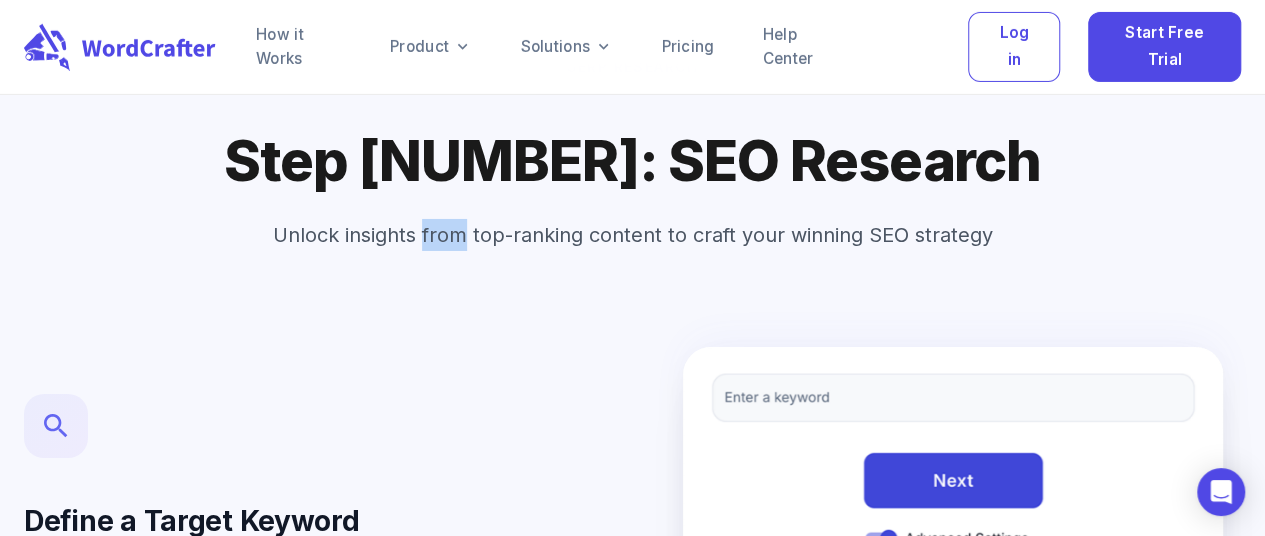 click on "Unlock insights from top-ranking content to craft your winning SEO strategy" at bounding box center (633, 235) 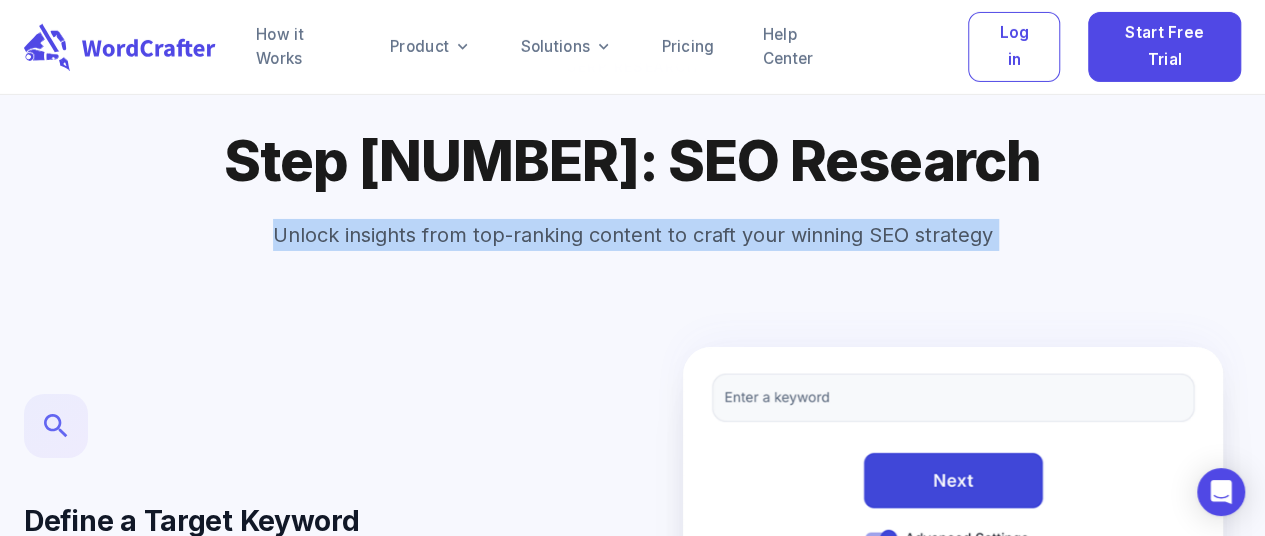 click on "Unlock insights from top-ranking content to craft your winning SEO strategy" at bounding box center [633, 235] 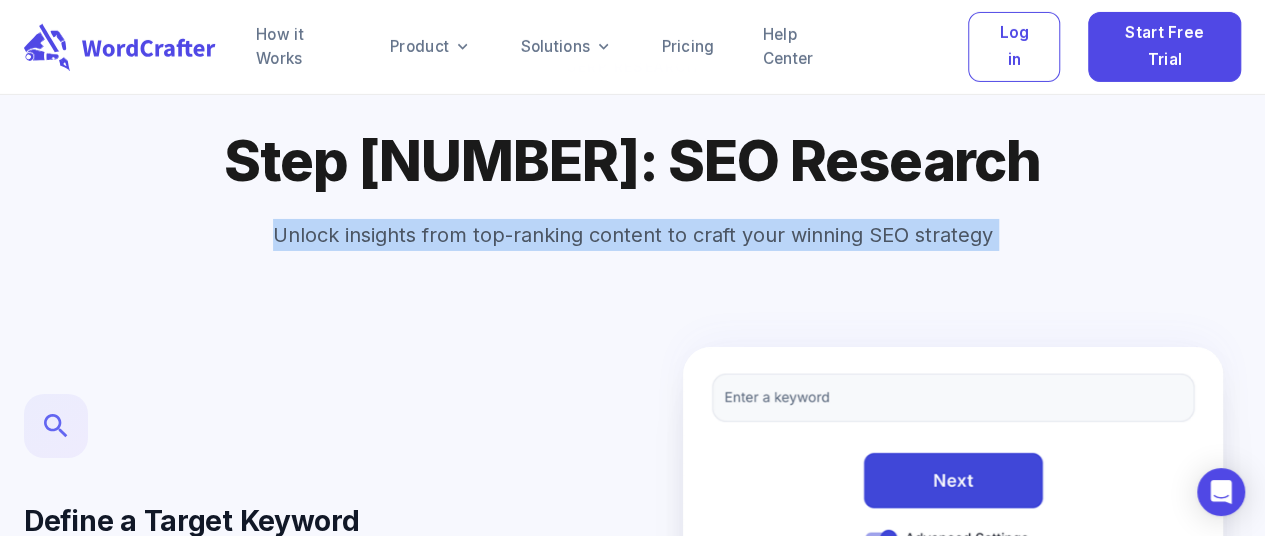 click on "Unlock insights from top-ranking content to craft your winning SEO strategy" at bounding box center (633, 235) 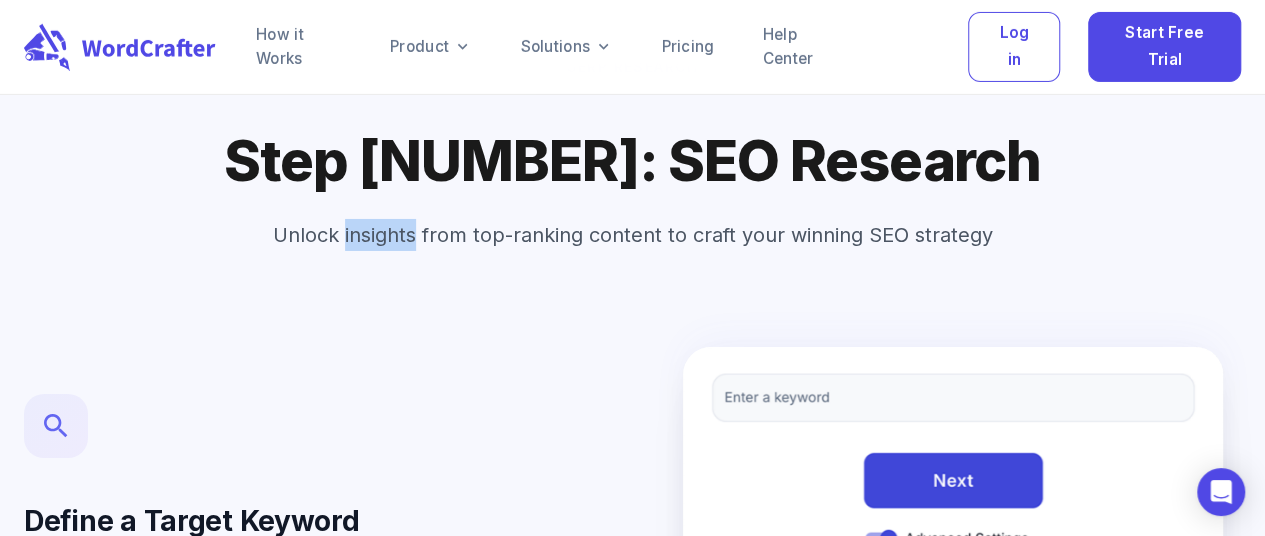 click on "Unlock insights from top-ranking content to craft your winning SEO strategy" at bounding box center [633, 235] 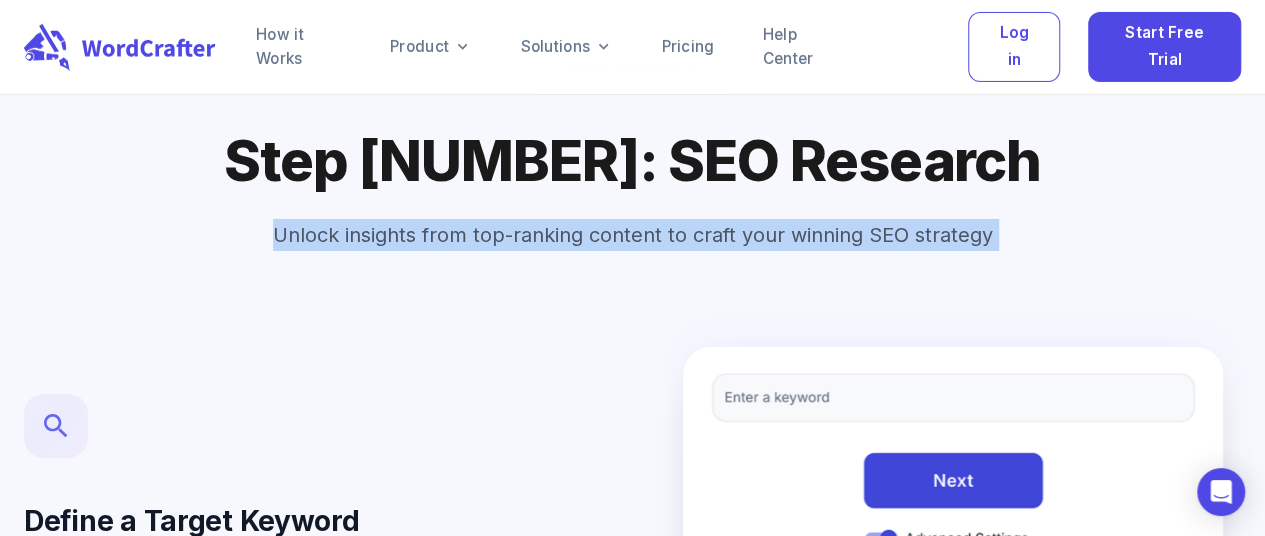 click on "Unlock insights from top-ranking content to craft your winning SEO strategy" at bounding box center [633, 235] 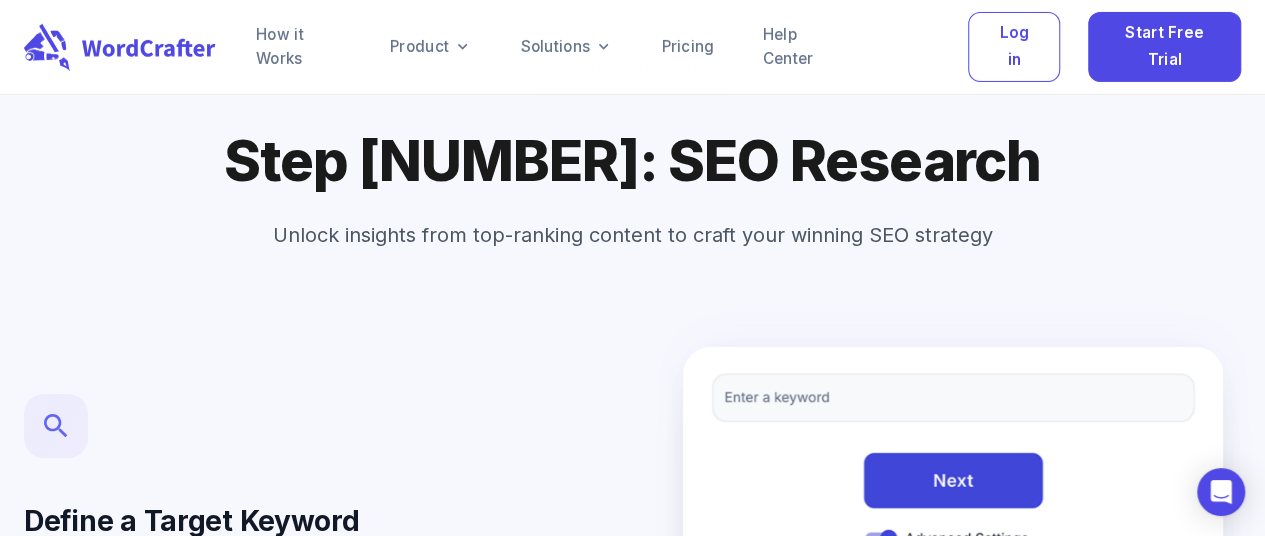 click on "Step [NUMBER]: SEO Research" at bounding box center (632, 149) 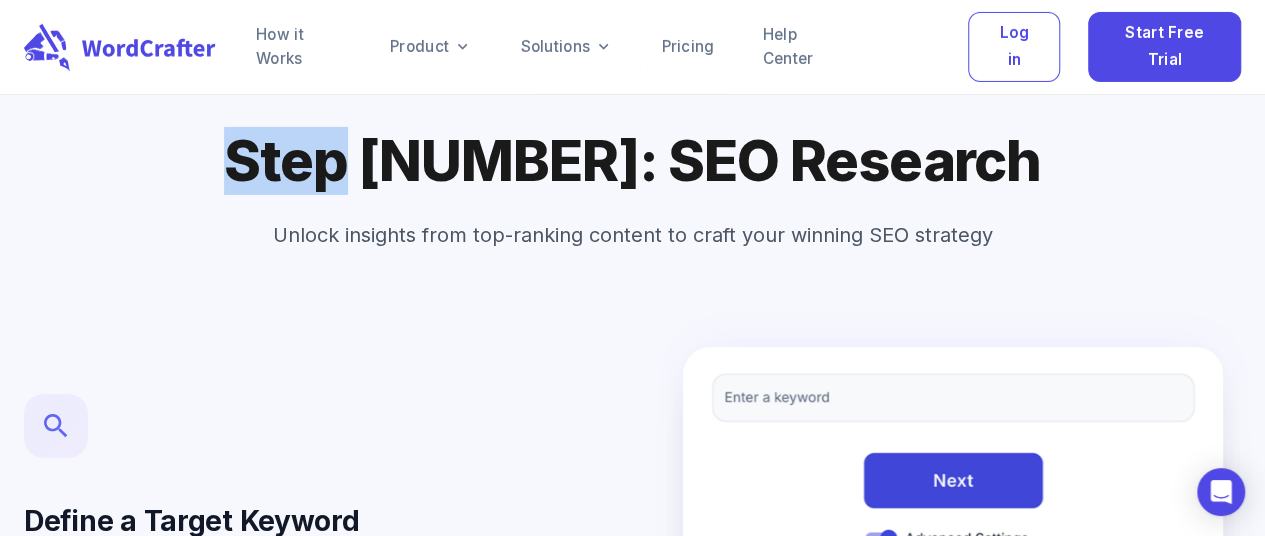 click on "Step [NUMBER]: SEO Research" at bounding box center [632, 149] 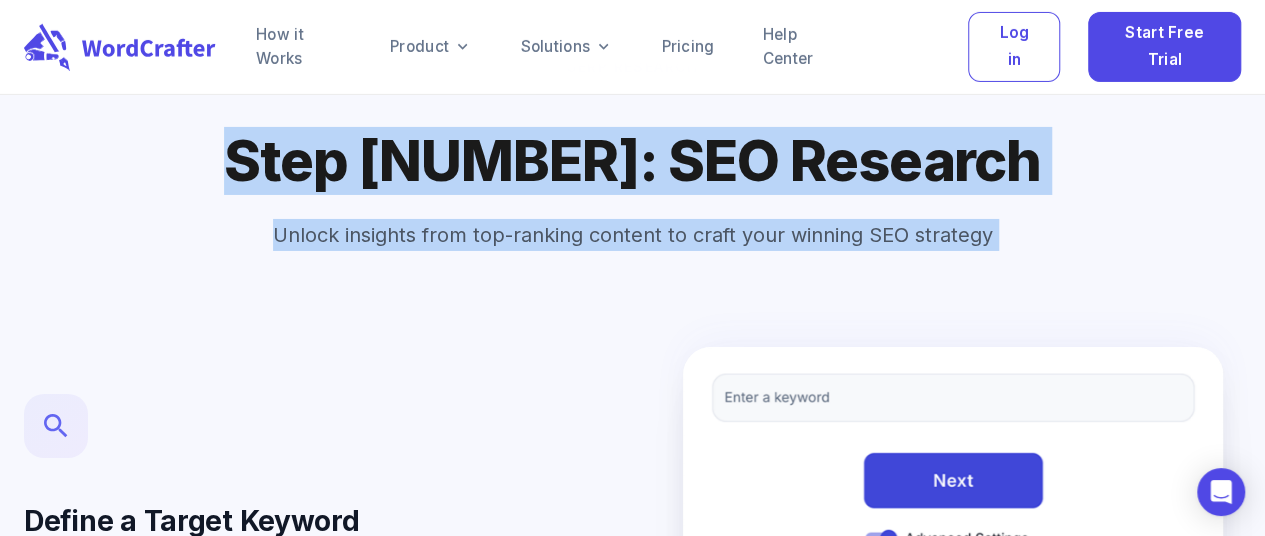 drag, startPoint x: 442, startPoint y: 159, endPoint x: 440, endPoint y: 176, distance: 17.117243 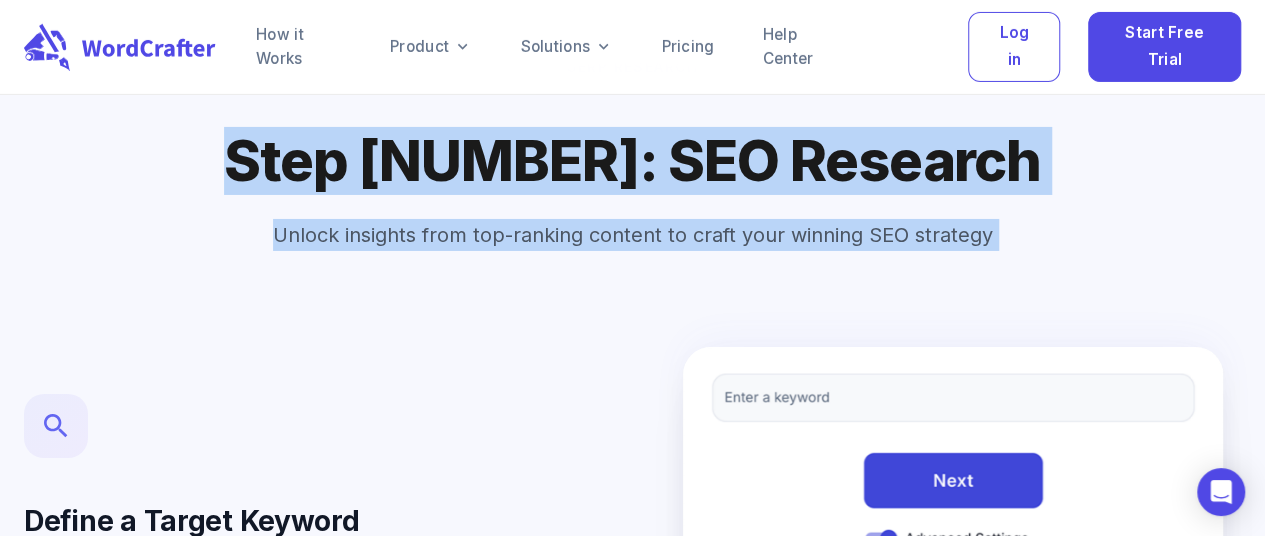 click on "SERP Research Step [NUMBER]: SEO Research Unlock insights from top-ranking content to craft your winning SEO strategy" at bounding box center (632, 148) 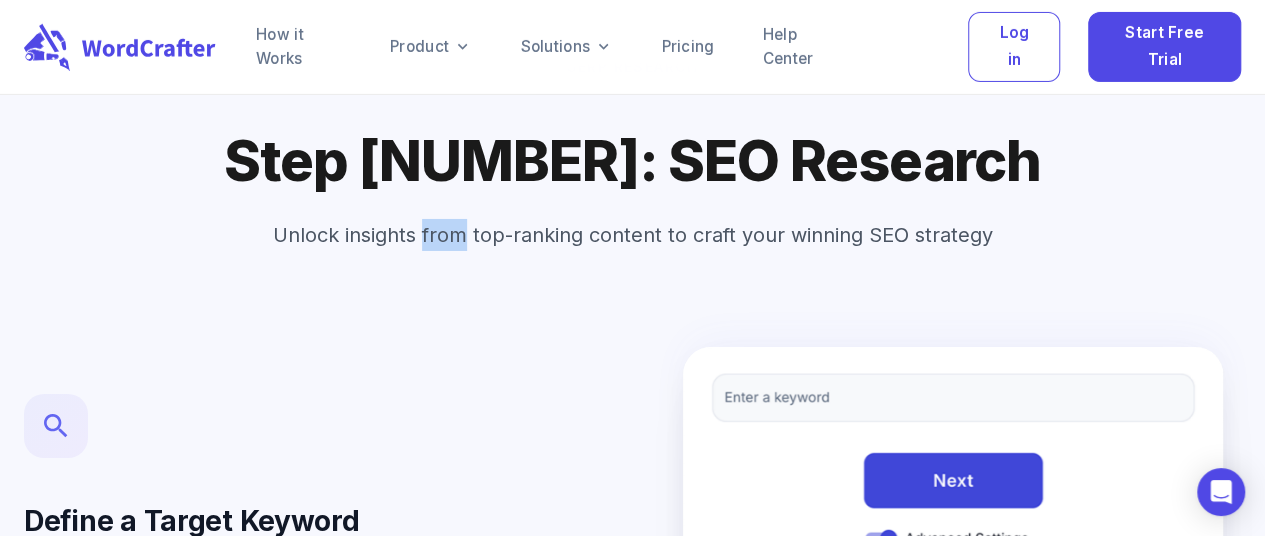 drag, startPoint x: 440, startPoint y: 178, endPoint x: 440, endPoint y: 201, distance: 23 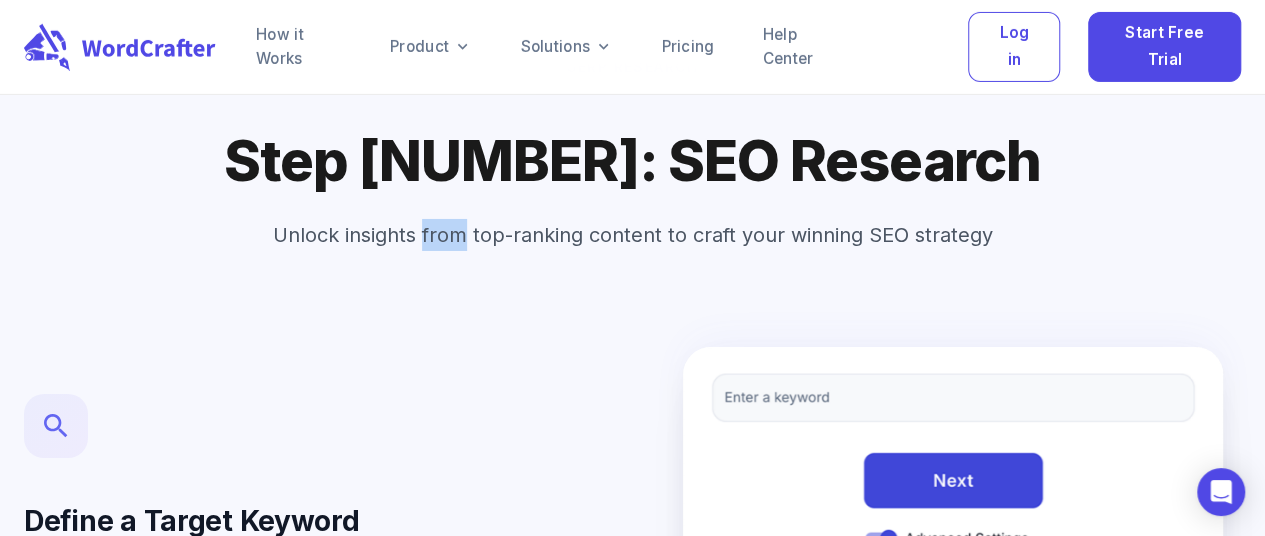 click on "Unlock insights from top-ranking content to craft your winning SEO strategy" at bounding box center [633, 235] 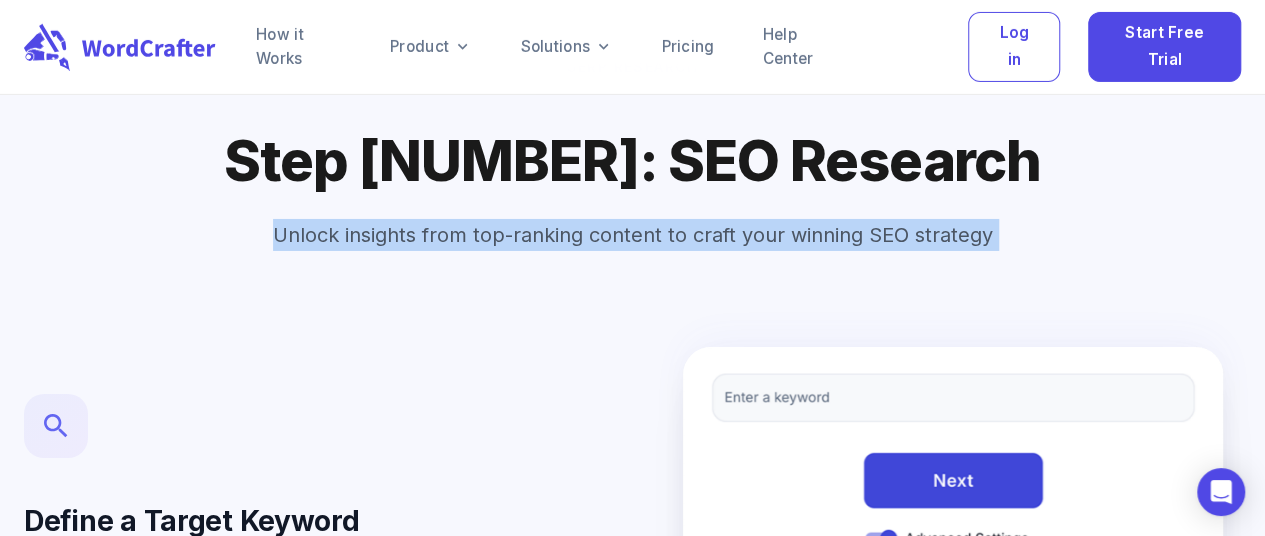 click on "Unlock insights from top-ranking content to craft your winning SEO strategy" at bounding box center (633, 235) 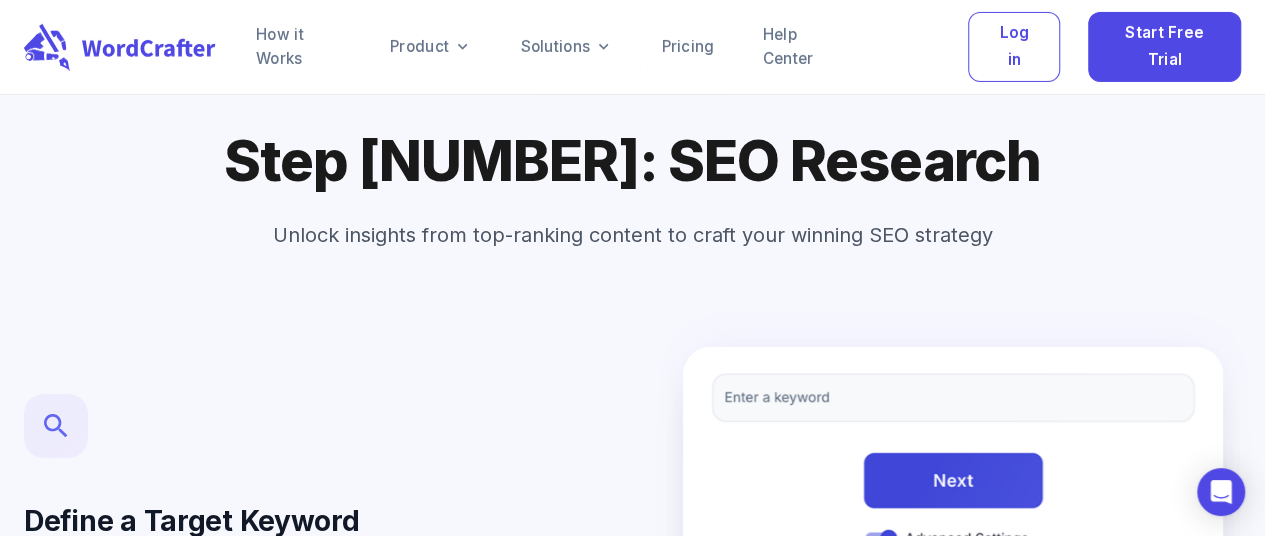 click on "Step [NUMBER]: SEO Research" at bounding box center [632, 149] 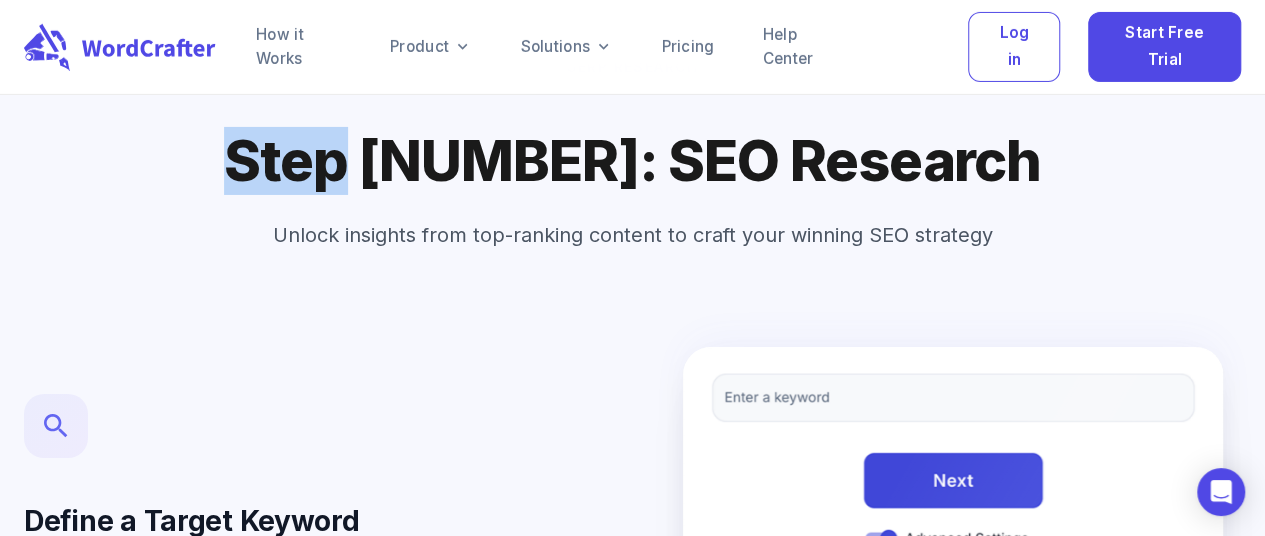 click on "Step [NUMBER]: SEO Research" at bounding box center (632, 149) 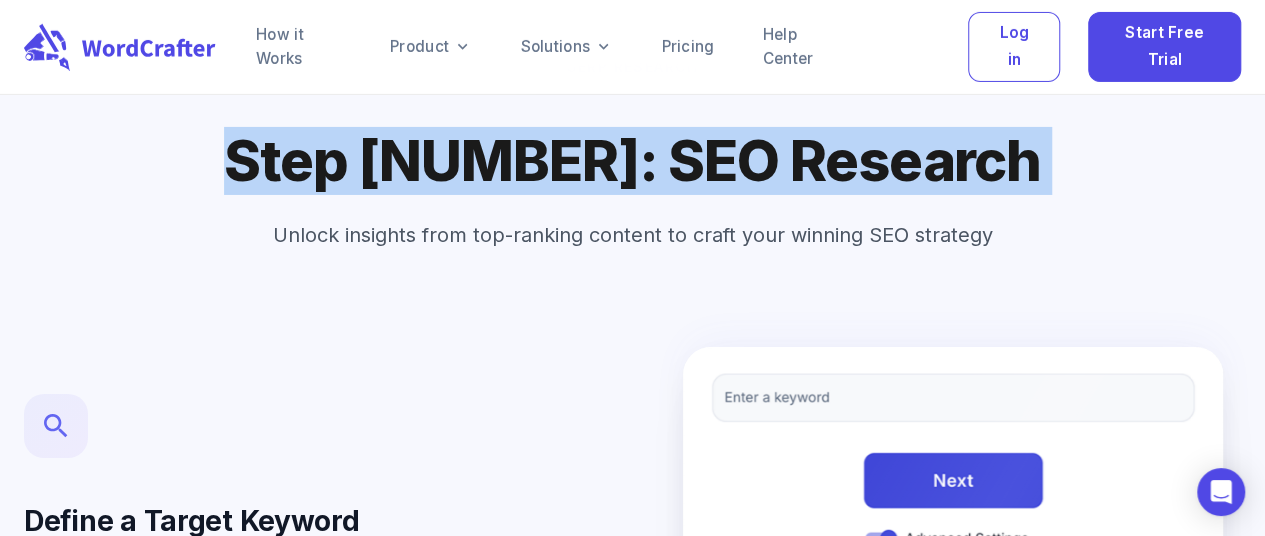 drag, startPoint x: 434, startPoint y: 135, endPoint x: 433, endPoint y: 196, distance: 61.008198 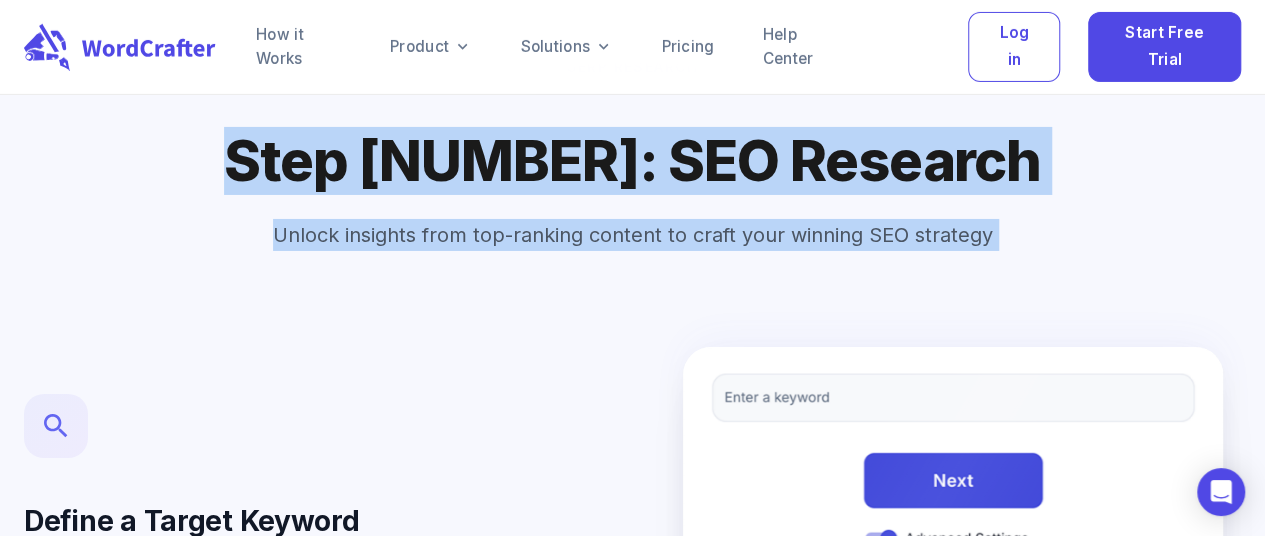 click on "Unlock insights from top-ranking content to craft your winning SEO strategy" at bounding box center (633, 235) 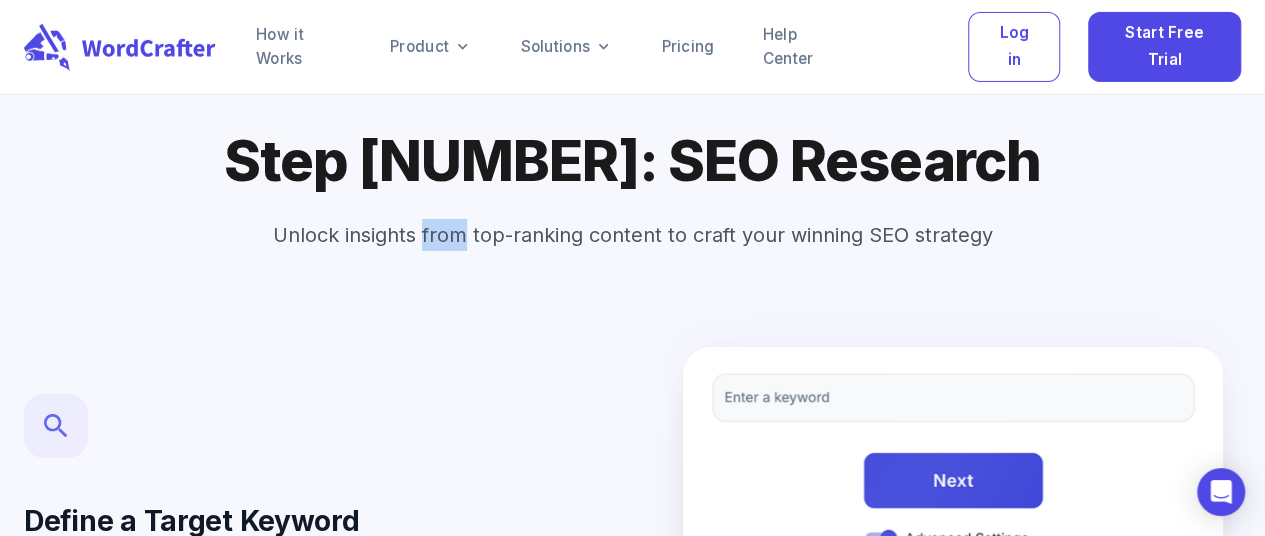 click on "Unlock insights from top-ranking content to craft your winning SEO strategy" at bounding box center [633, 235] 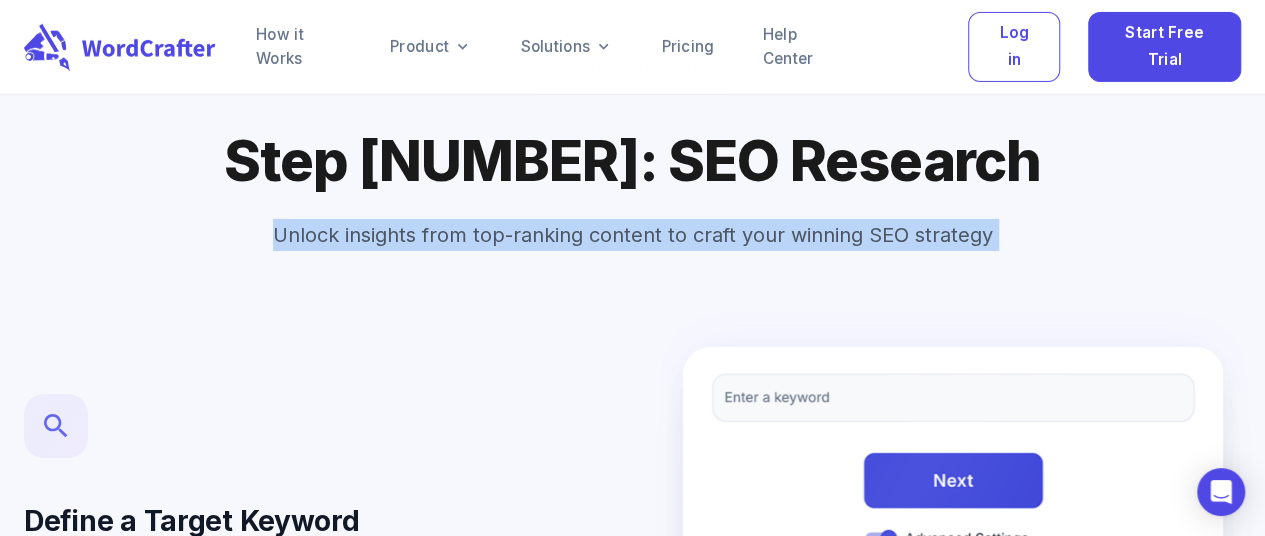 click on "Unlock insights from top-ranking content to craft your winning SEO strategy" at bounding box center (633, 235) 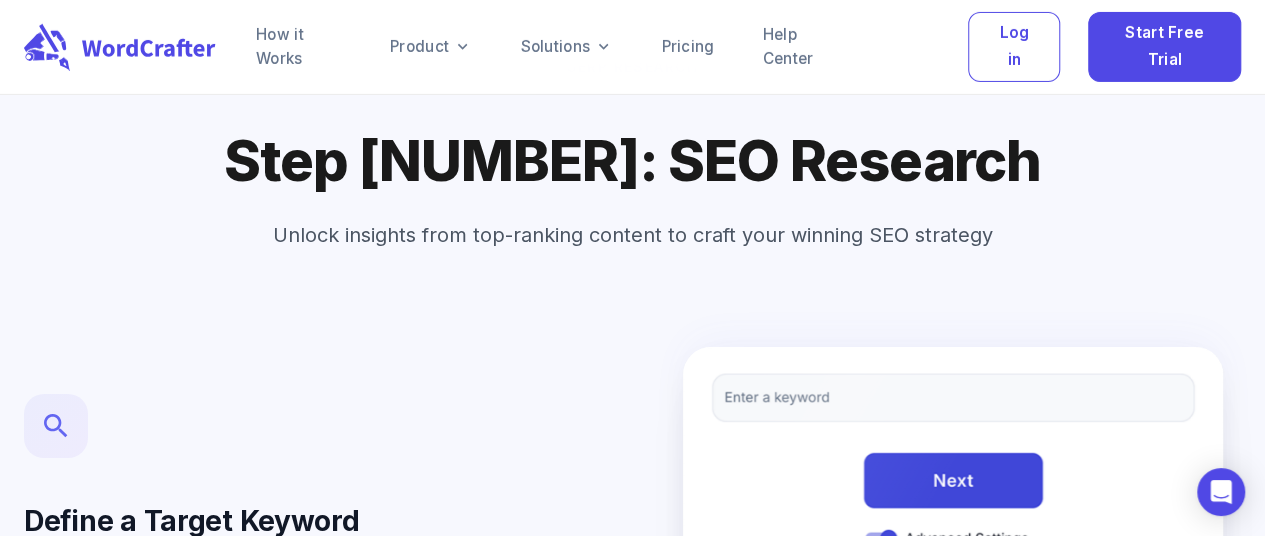 click on "Step [NUMBER]: SEO Research" at bounding box center (632, 149) 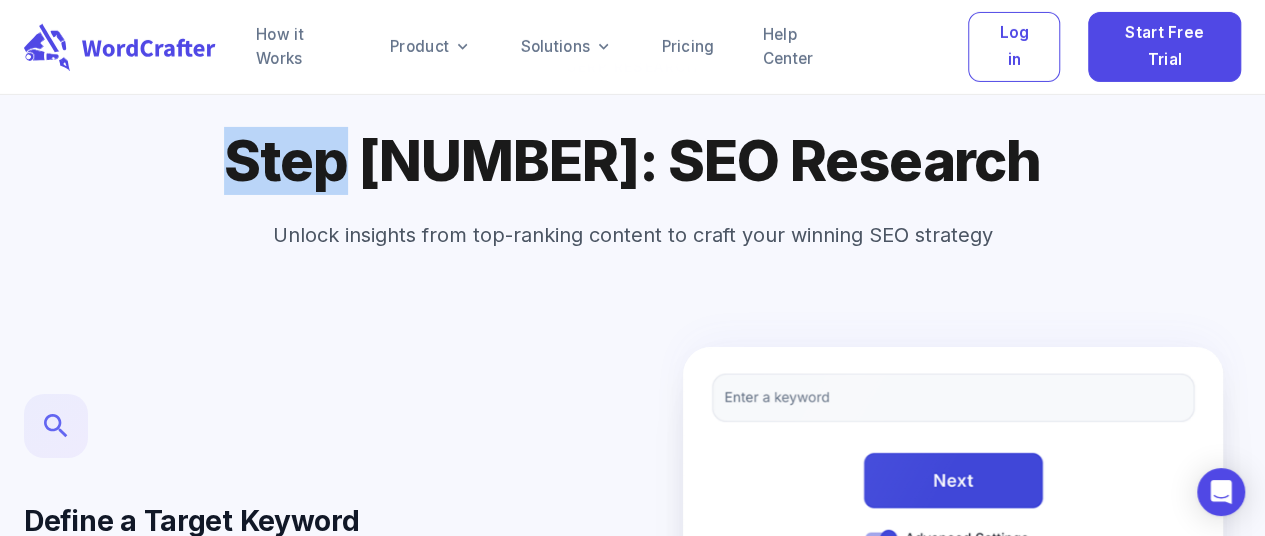 click on "Step [NUMBER]: SEO Research" at bounding box center (632, 149) 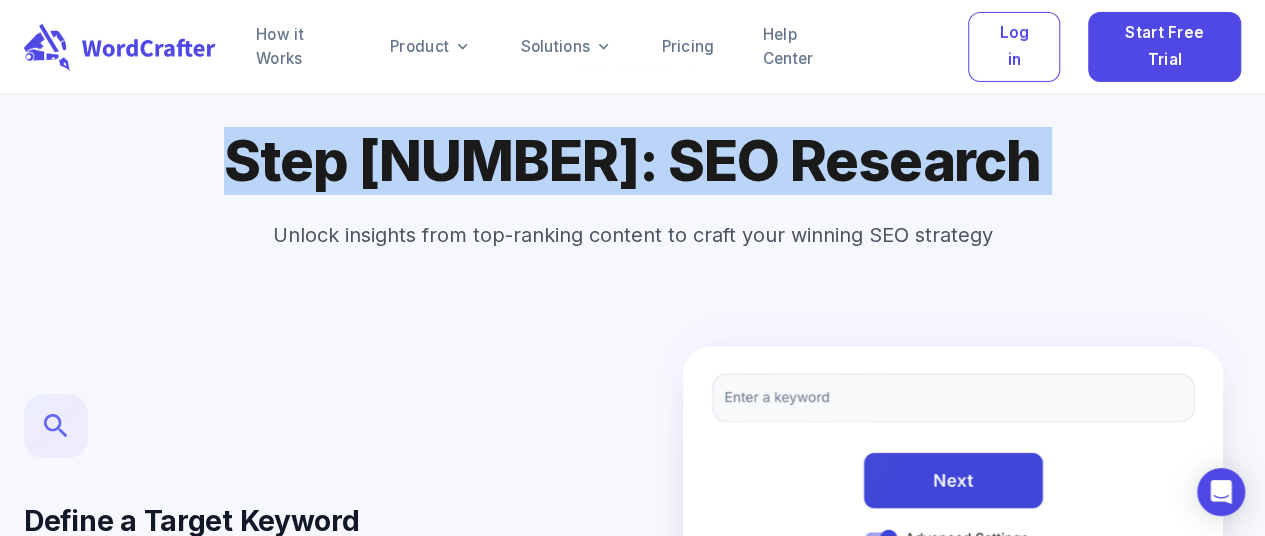 drag, startPoint x: 430, startPoint y: 145, endPoint x: 427, endPoint y: 195, distance: 50.08992 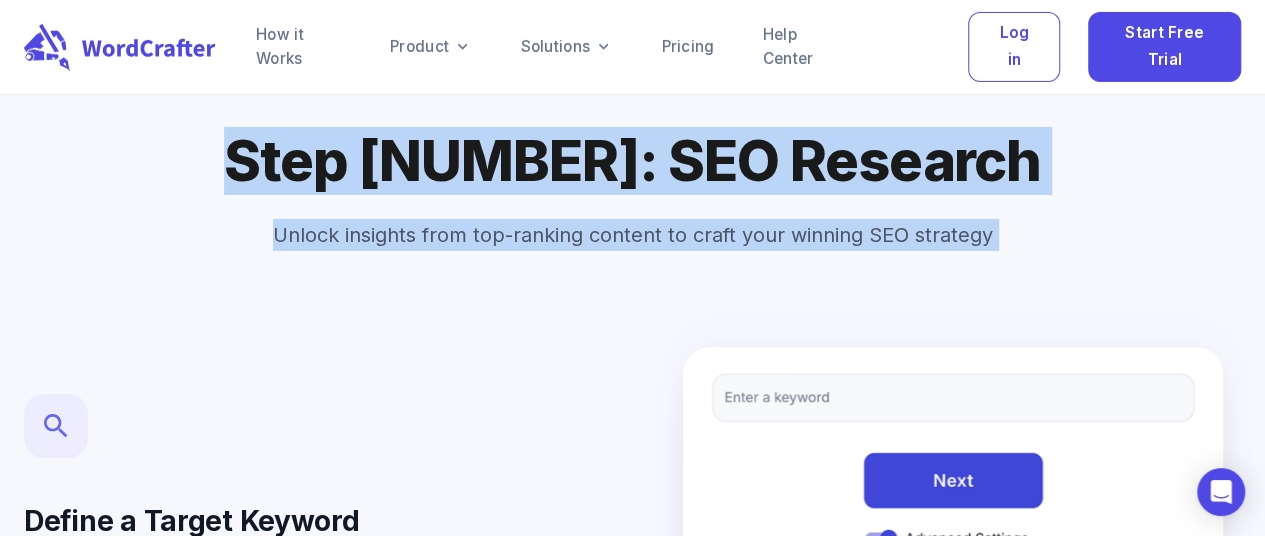 click on "Unlock insights from top-ranking content to craft your winning SEO strategy" at bounding box center (633, 235) 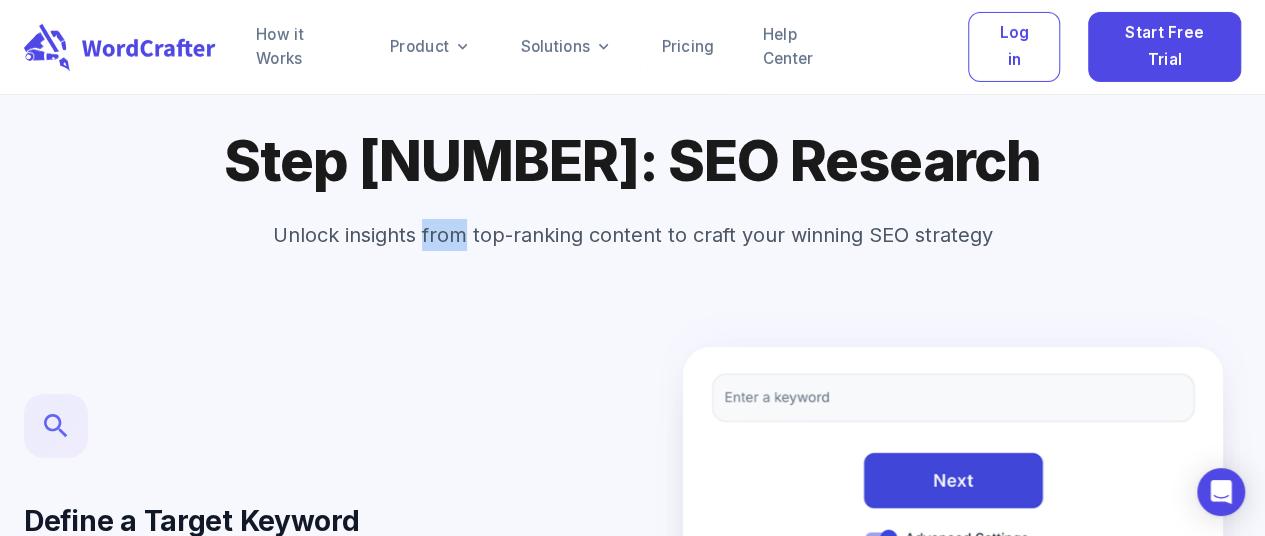 click on "Unlock insights from top-ranking content to craft your winning SEO strategy" at bounding box center [633, 235] 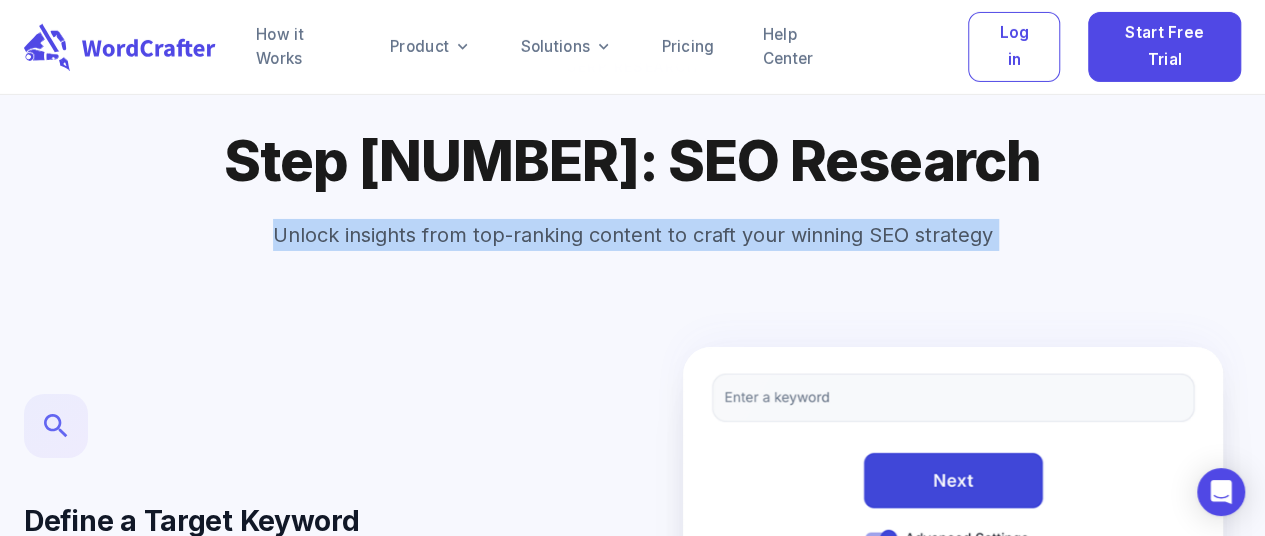 click on "Unlock insights from top-ranking content to craft your winning SEO strategy" at bounding box center (633, 235) 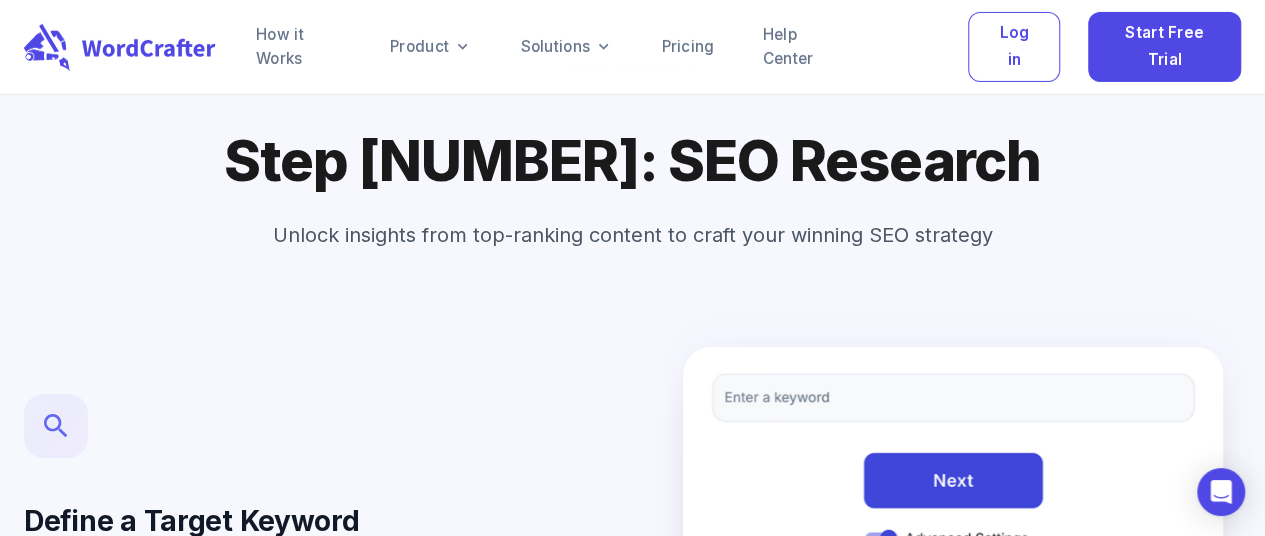 click on "Step [NUMBER]: SEO Research" at bounding box center (632, 149) 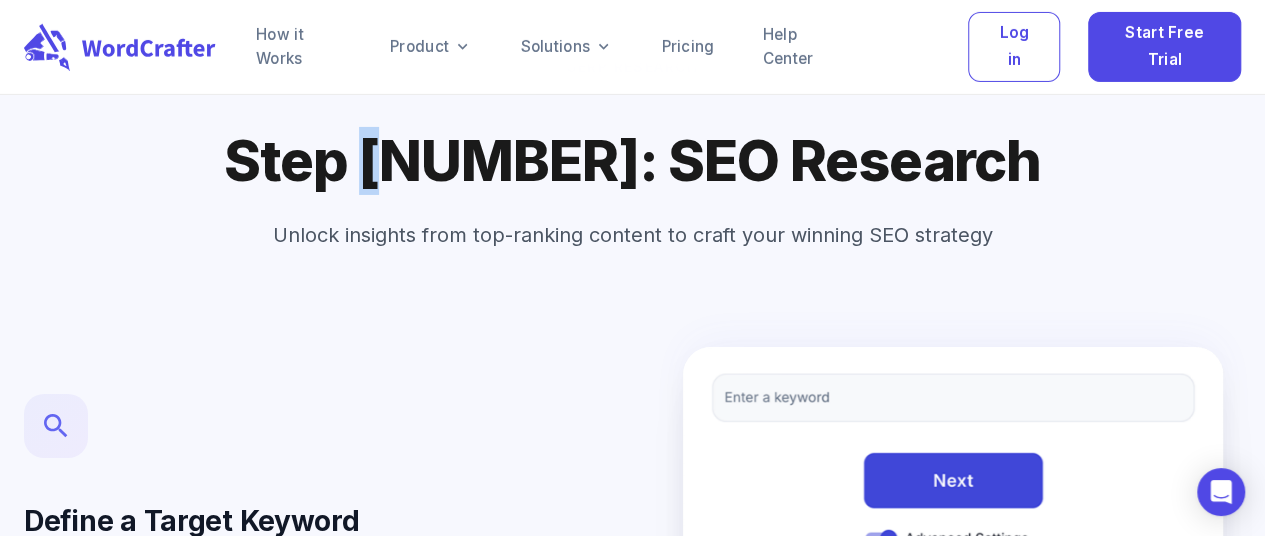 click on "Step [NUMBER]: SEO Research" at bounding box center [632, 149] 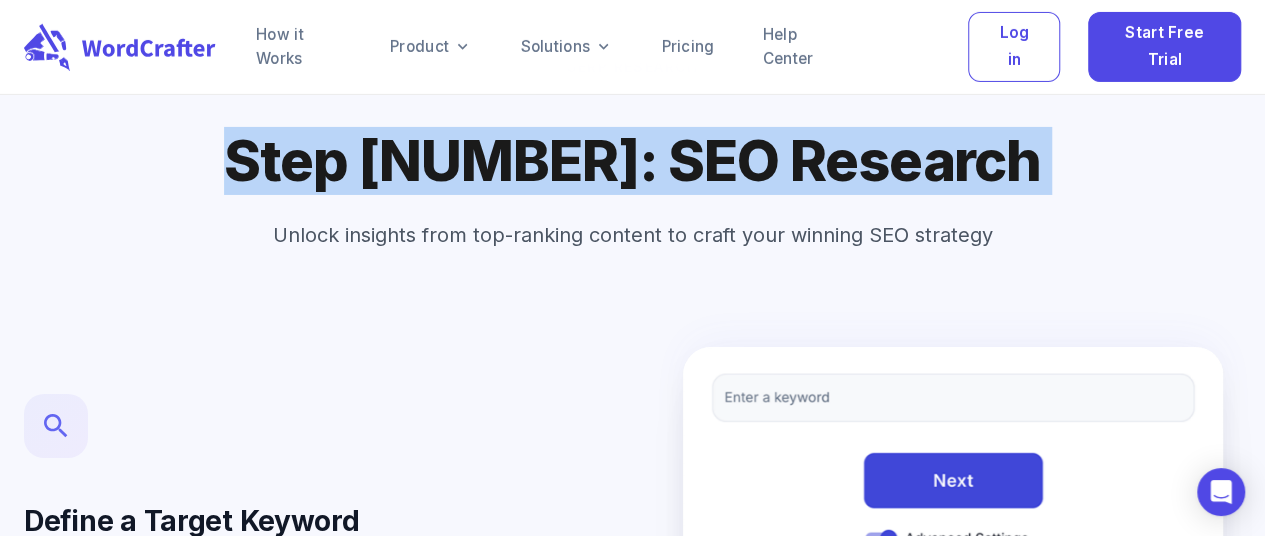 click on "Step [NUMBER]: SEO Research" at bounding box center [632, 149] 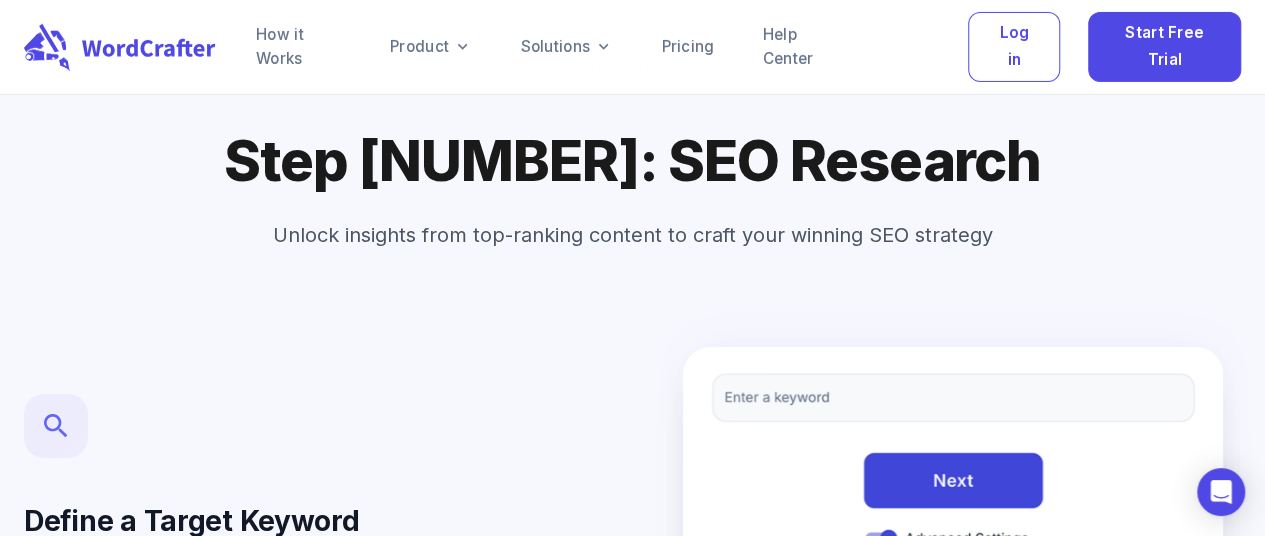 click on "Unlock insights from top-ranking content to craft your winning SEO strategy" at bounding box center (633, 235) 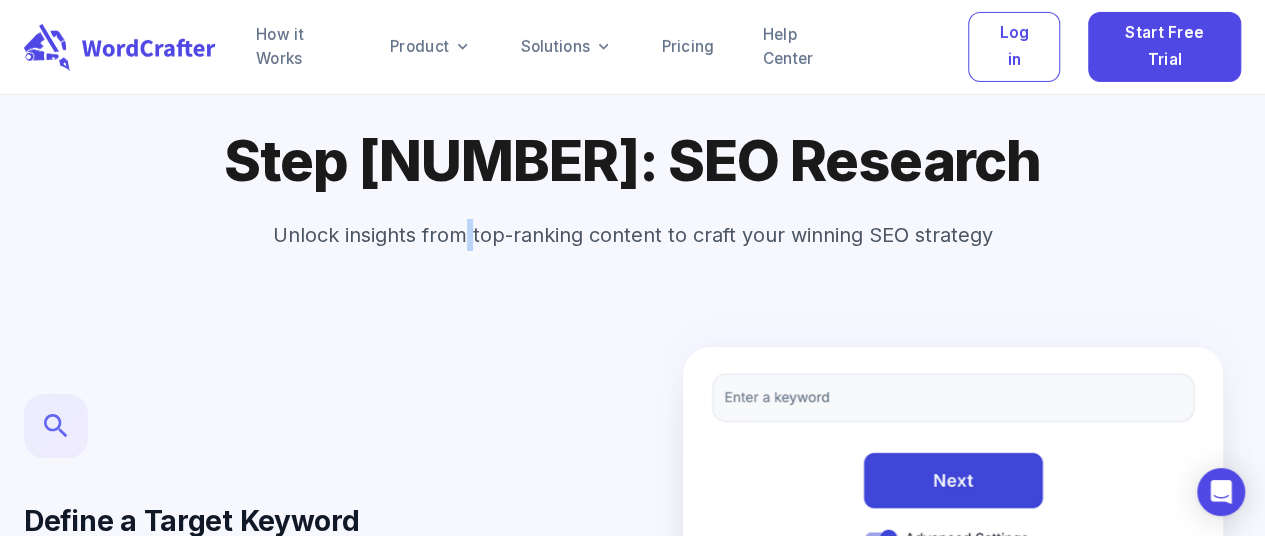 click on "Unlock insights from top-ranking content to craft your winning SEO strategy" at bounding box center [633, 235] 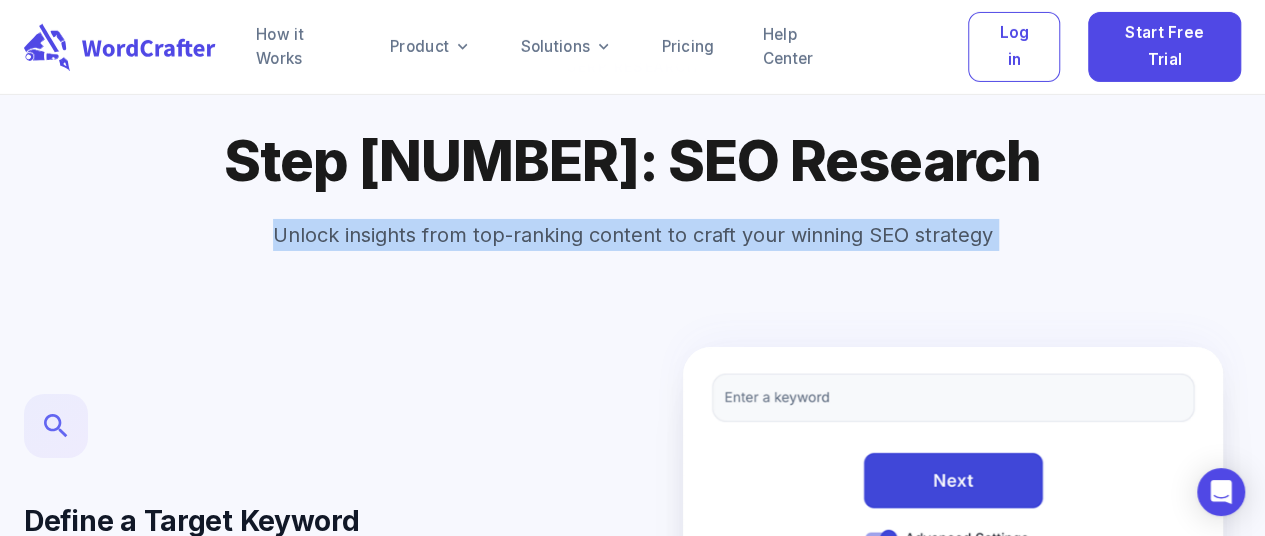 click on "Unlock insights from top-ranking content to craft your winning SEO strategy" at bounding box center (633, 235) 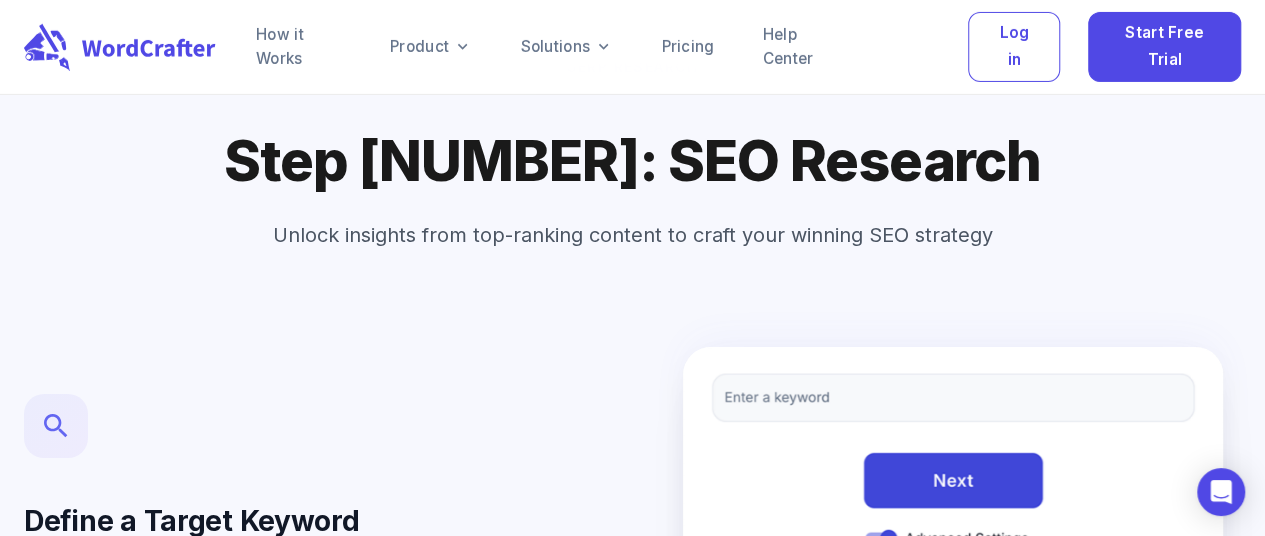 click on "Step [NUMBER]: SEO Research" at bounding box center (632, 149) 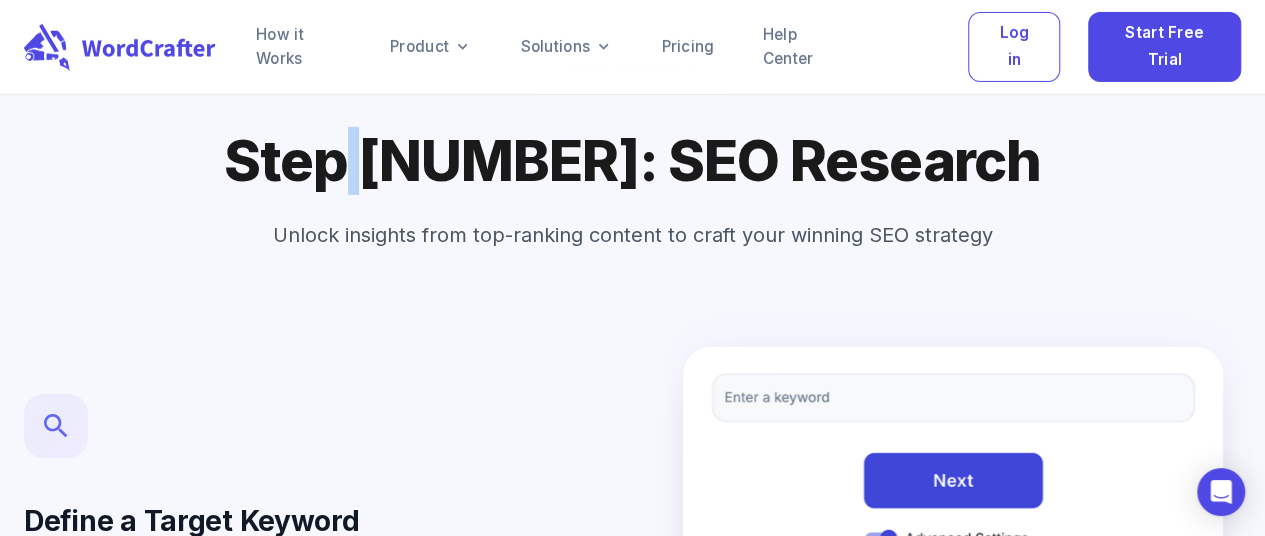 click on "Step [NUMBER]: SEO Research" at bounding box center [632, 149] 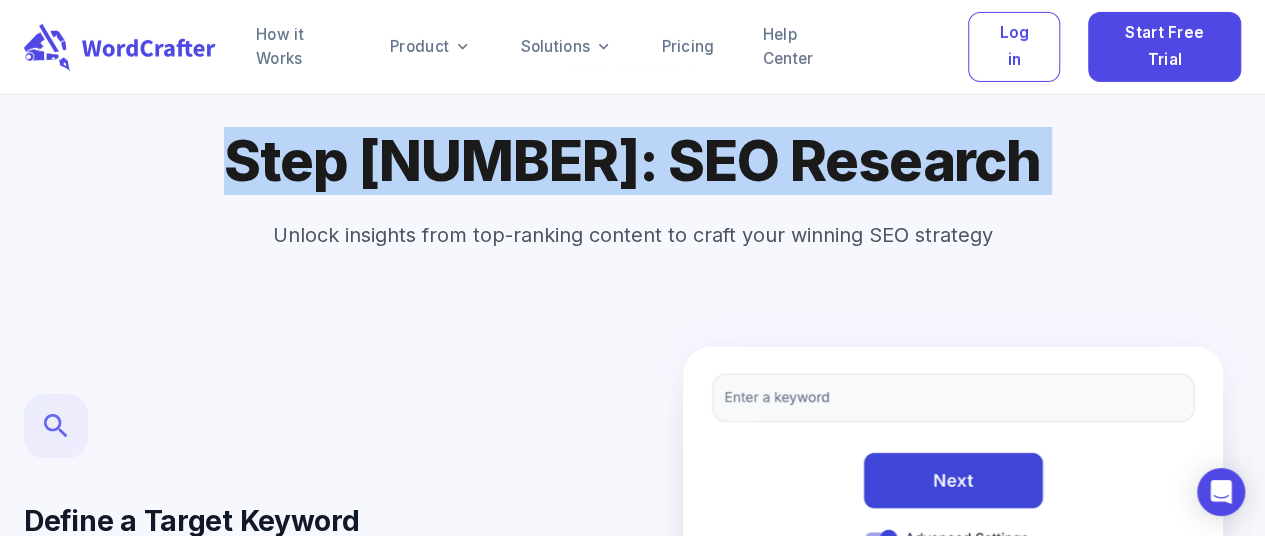 click on "Step [NUMBER]: SEO Research" at bounding box center [632, 149] 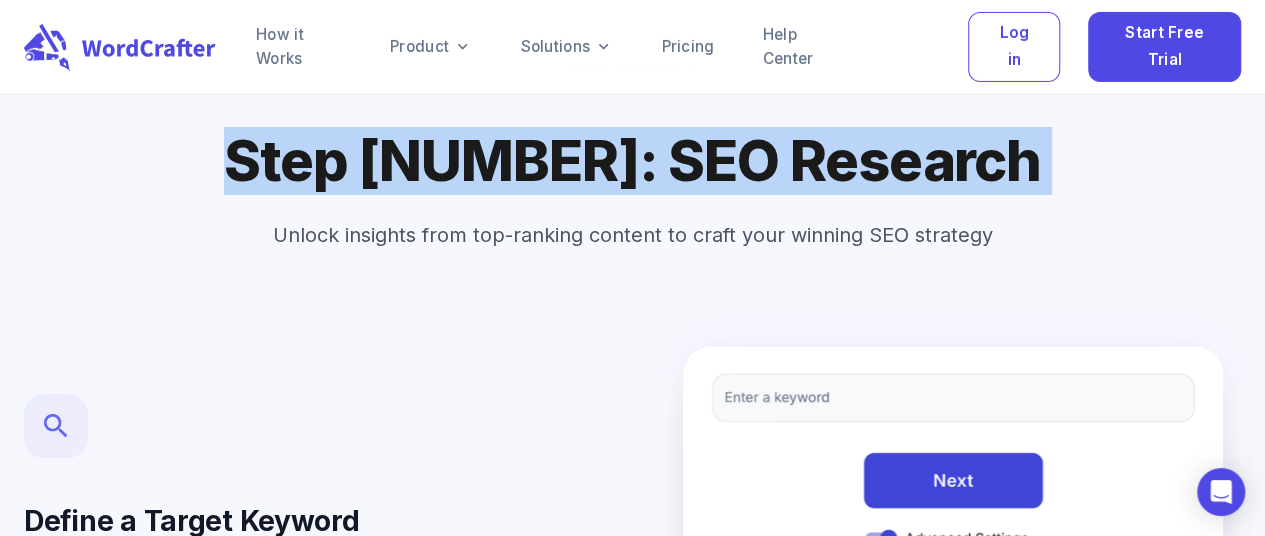 drag, startPoint x: 451, startPoint y: 139, endPoint x: 448, endPoint y: 191, distance: 52.086468 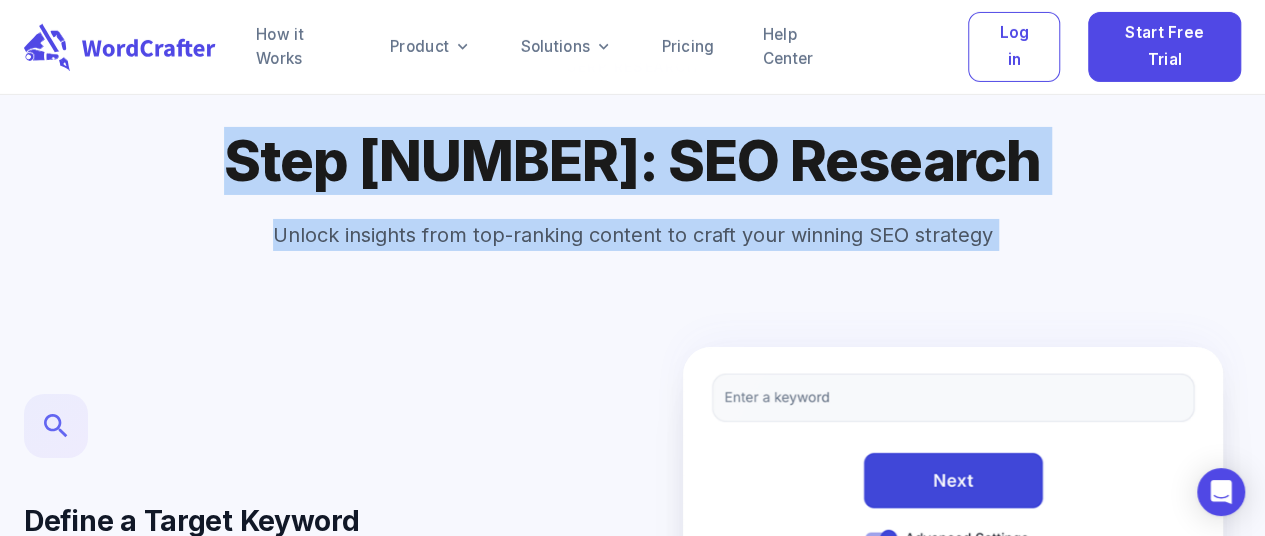 click on "Unlock insights from top-ranking content to craft your winning SEO strategy" at bounding box center [633, 235] 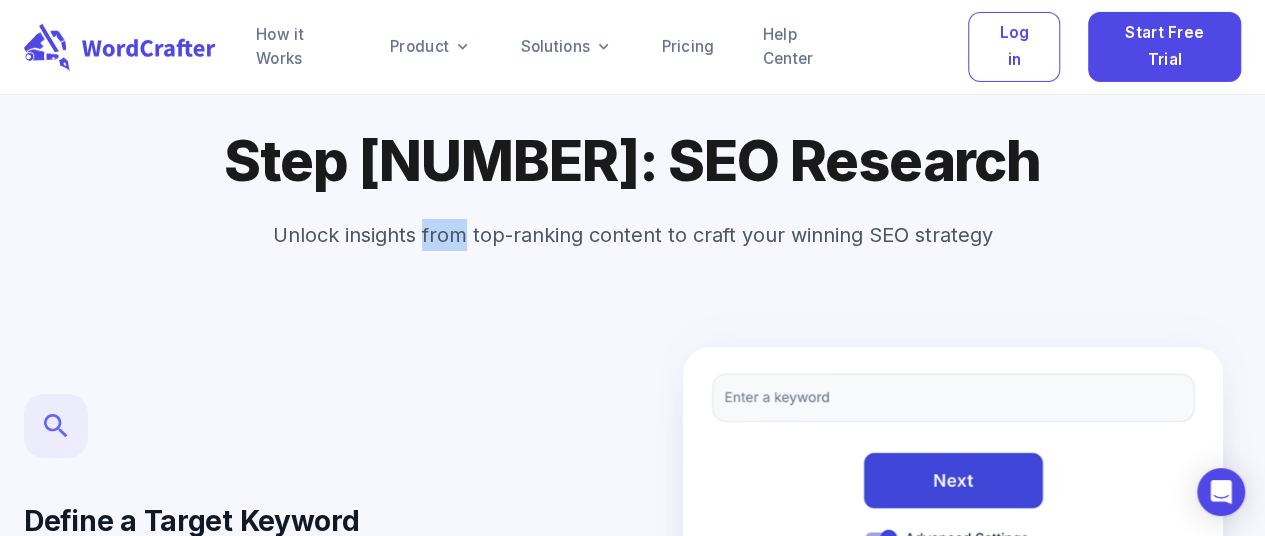 click on "Unlock insights from top-ranking content to craft your winning SEO strategy" at bounding box center (633, 235) 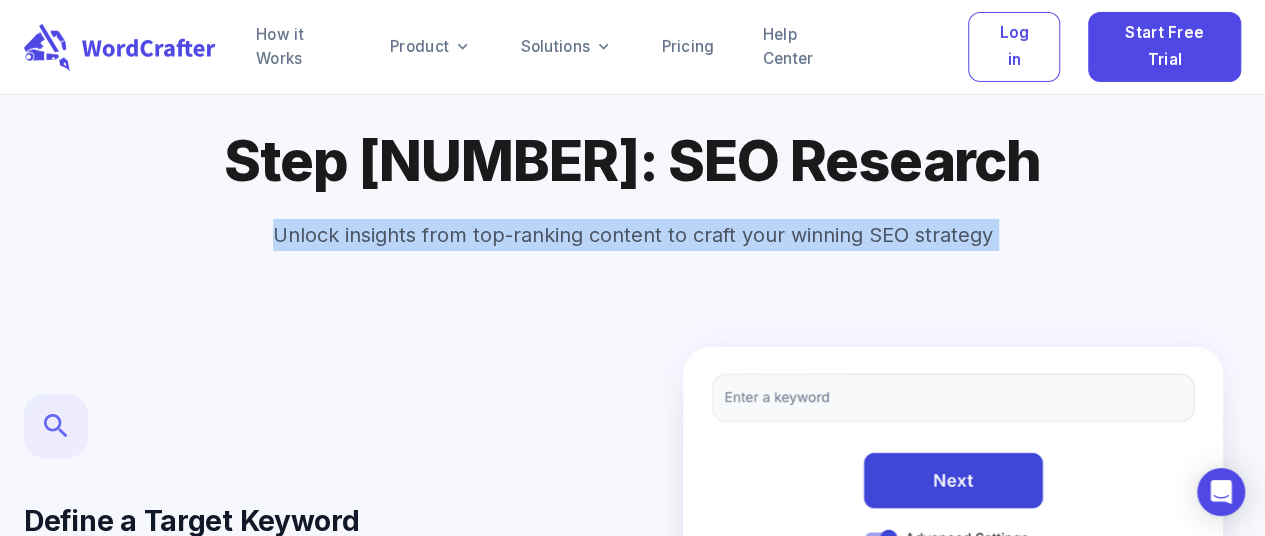 click on "Unlock insights from top-ranking content to craft your winning SEO strategy" at bounding box center [633, 235] 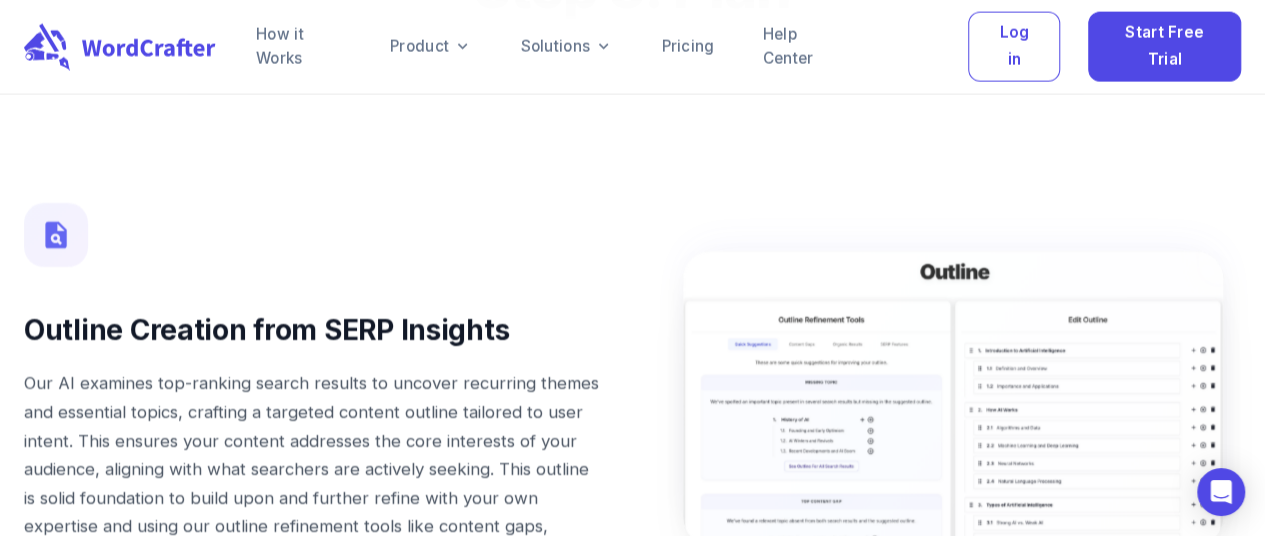 scroll, scrollTop: 9984, scrollLeft: 8, axis: both 